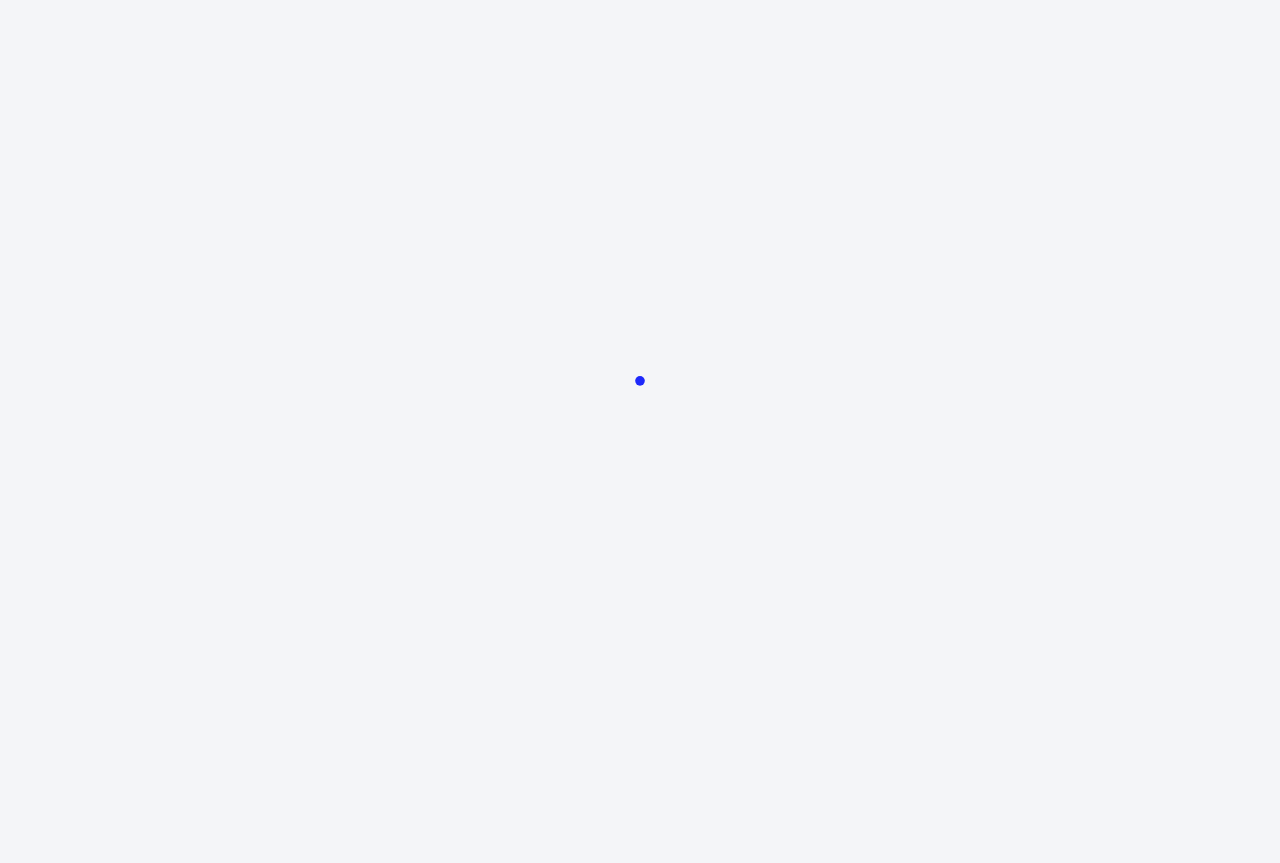 scroll, scrollTop: 0, scrollLeft: 0, axis: both 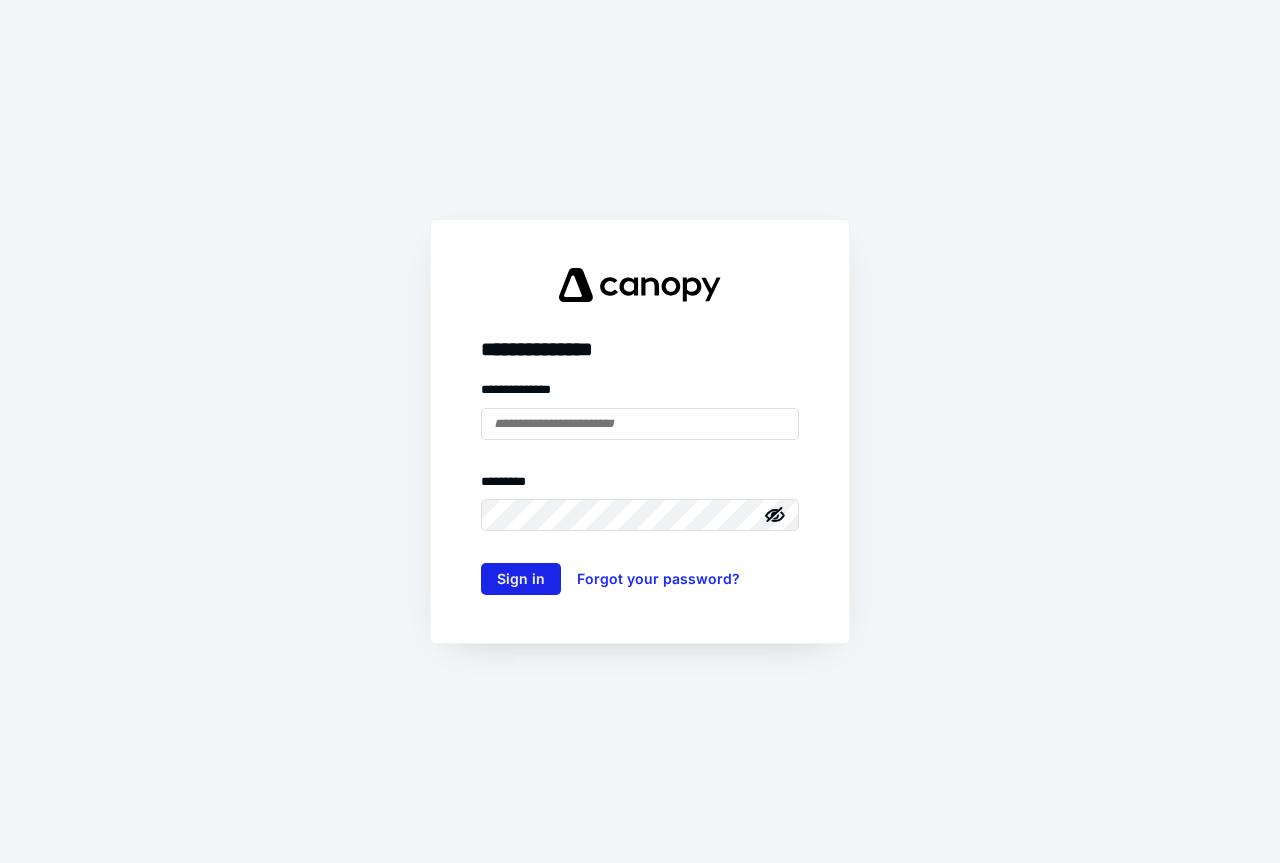 type on "**********" 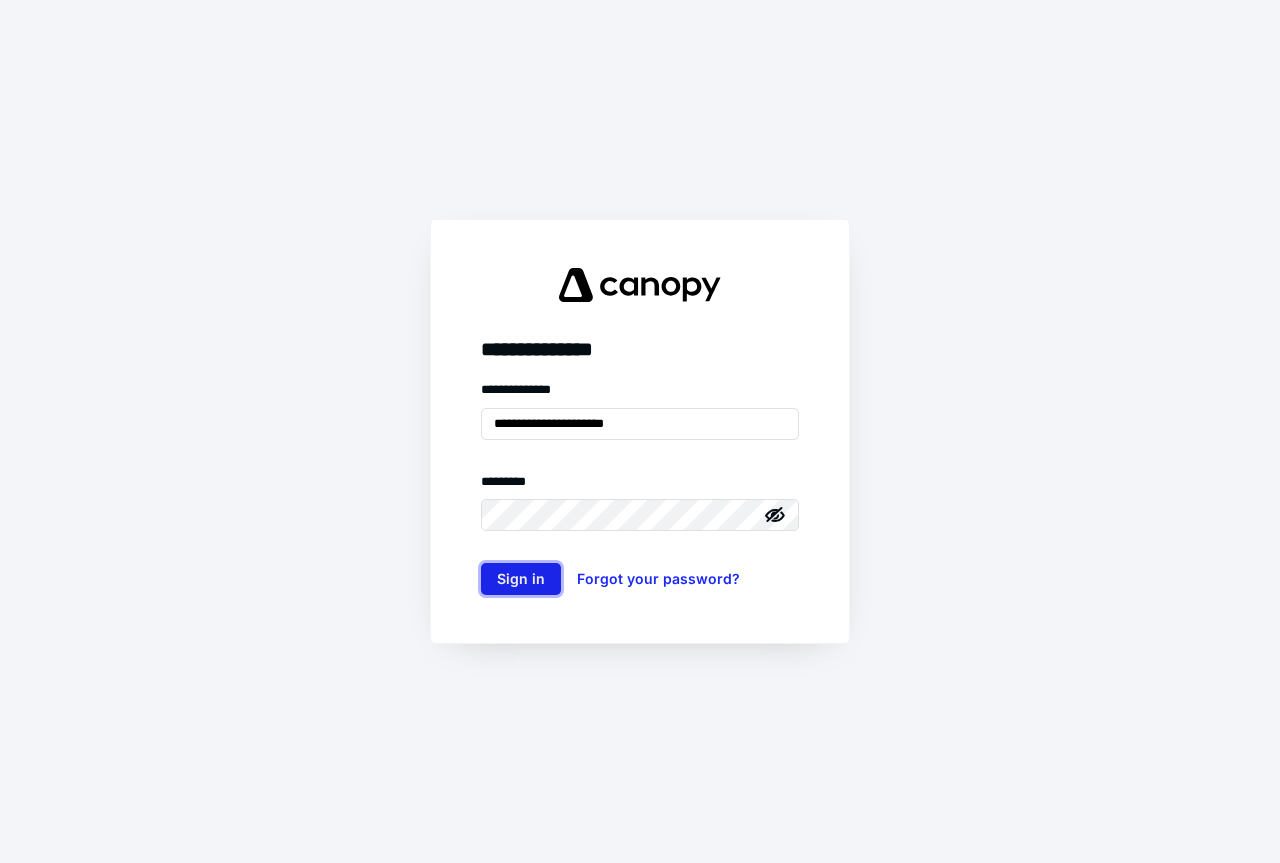 click on "Sign in" at bounding box center (521, 579) 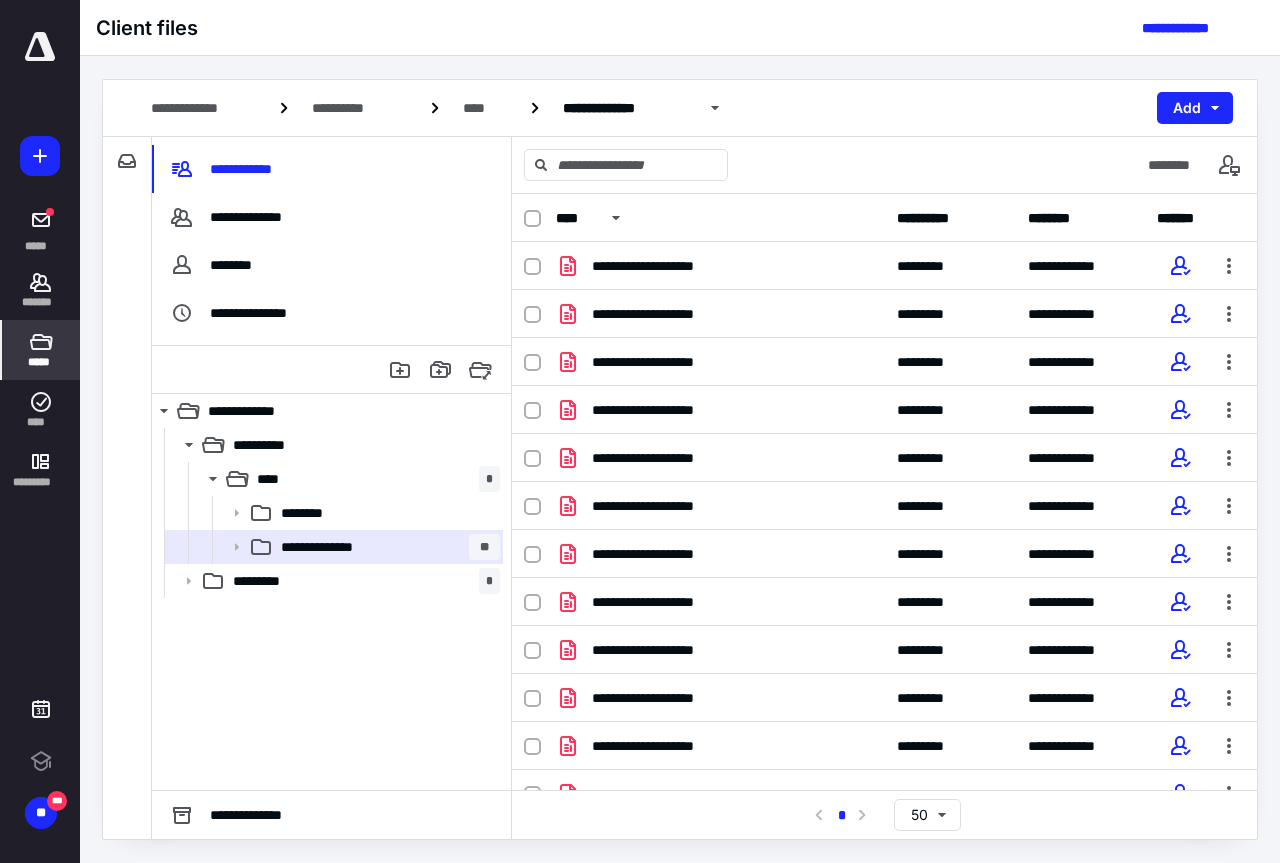 scroll, scrollTop: 0, scrollLeft: 0, axis: both 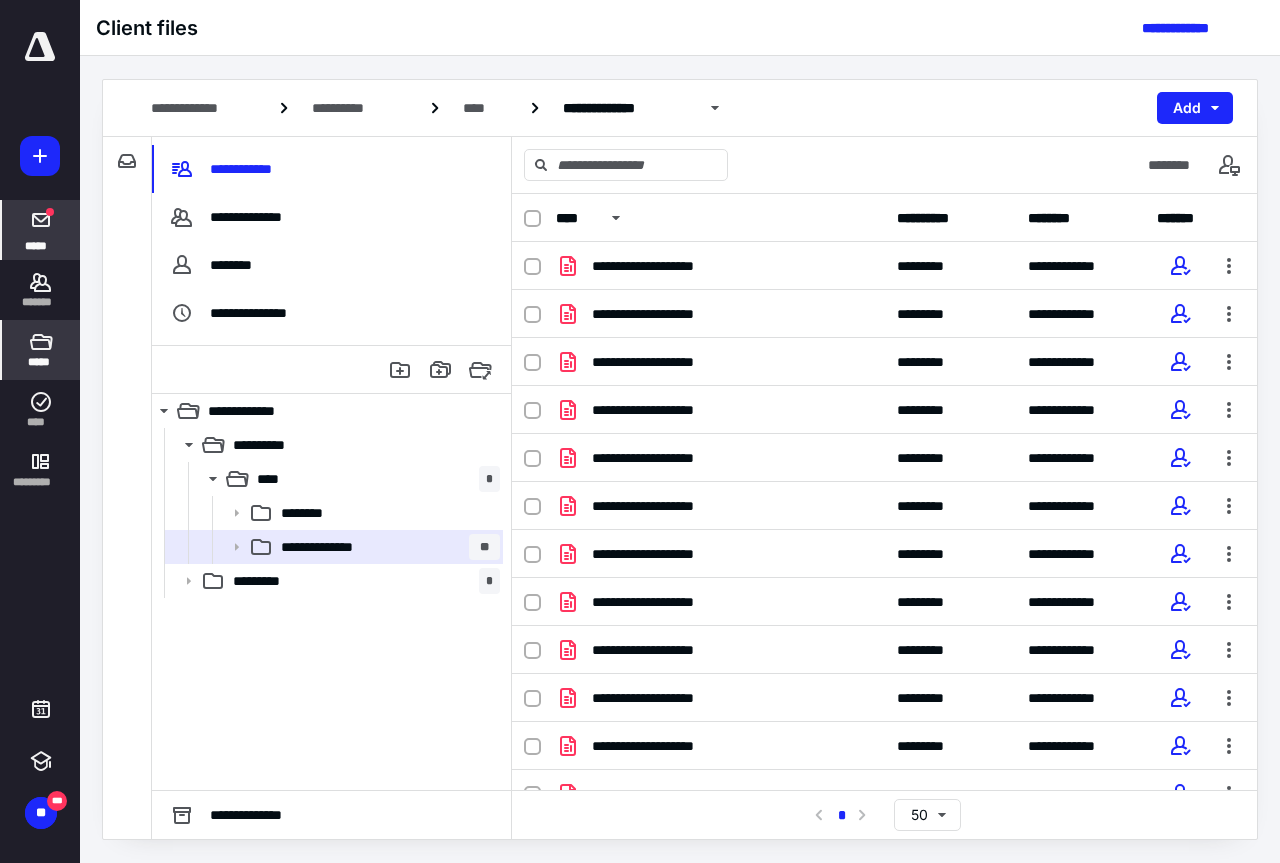 click 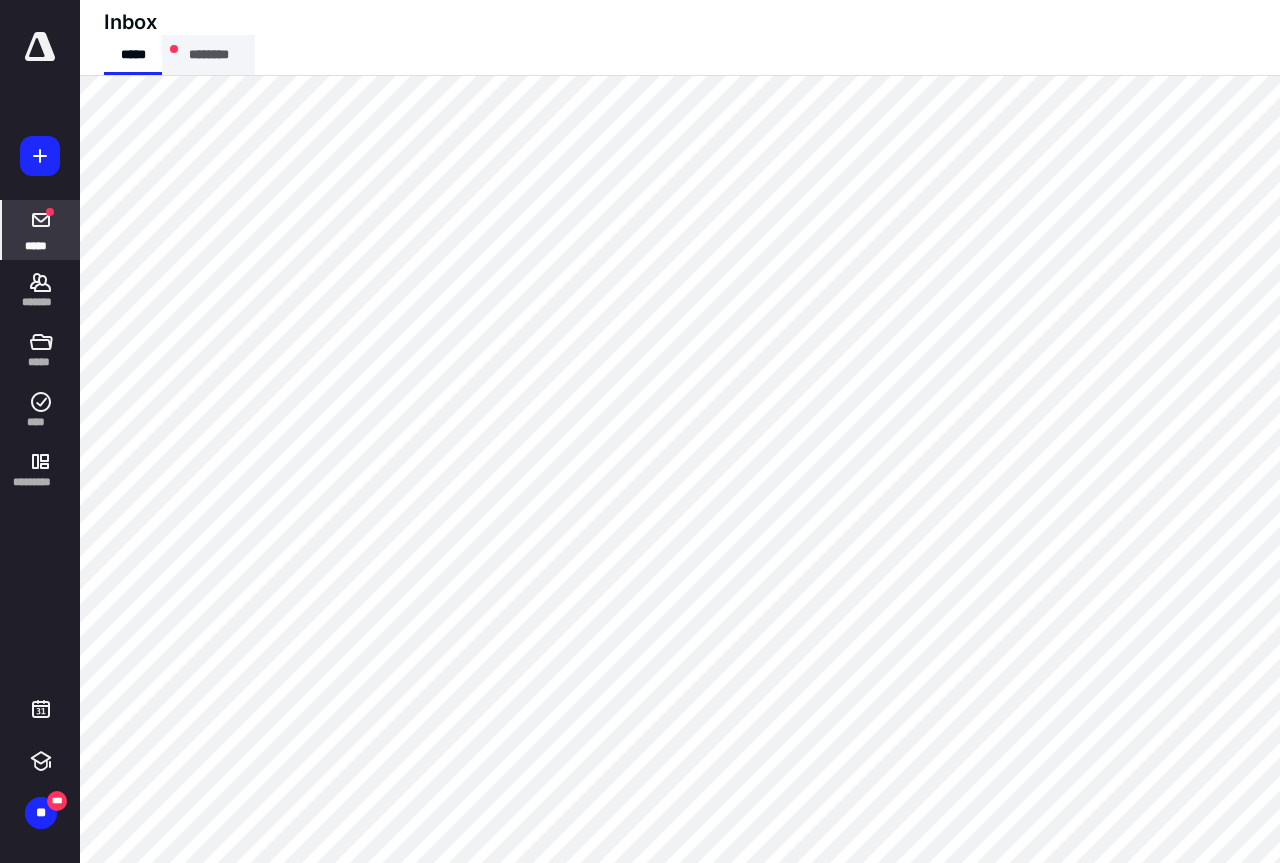 click on "********" at bounding box center [208, 55] 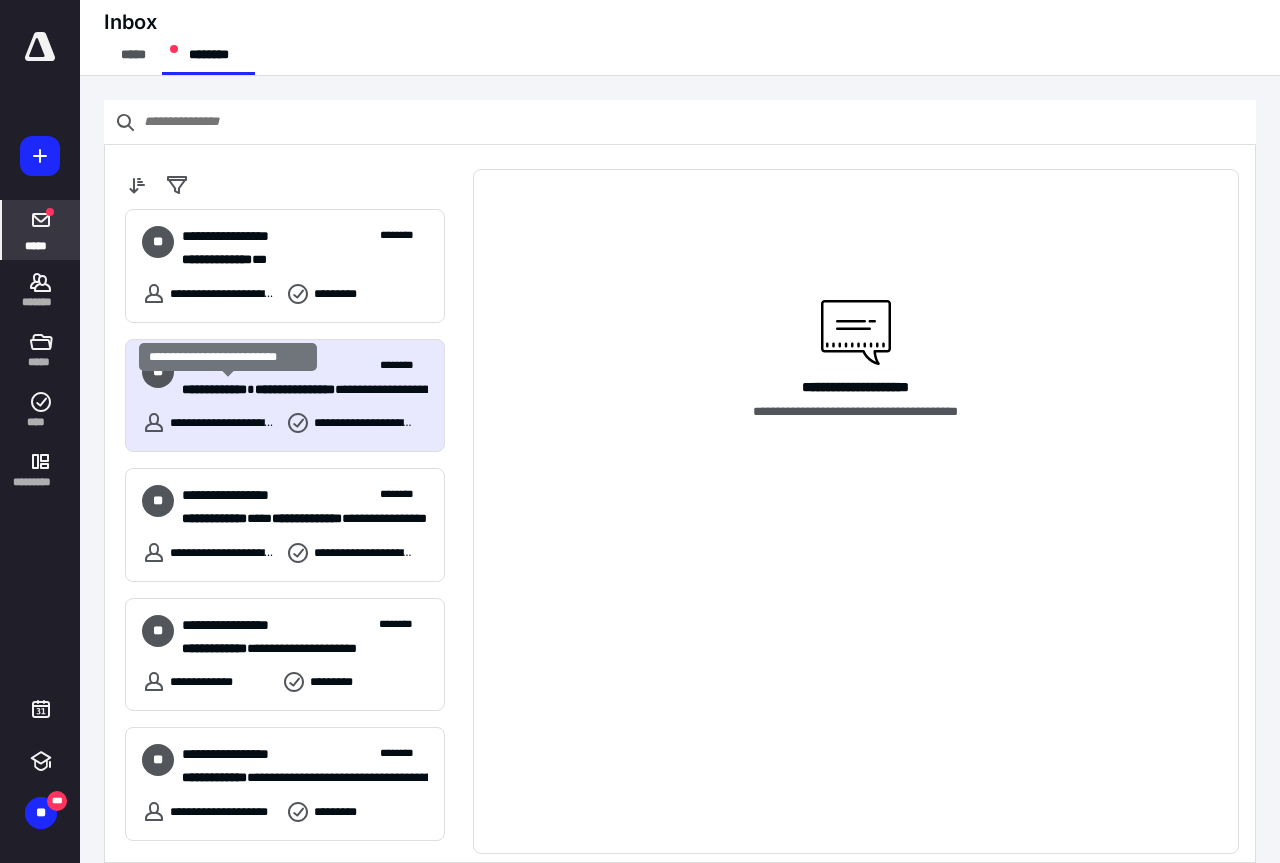 click on "**********" at bounding box center (214, 389) 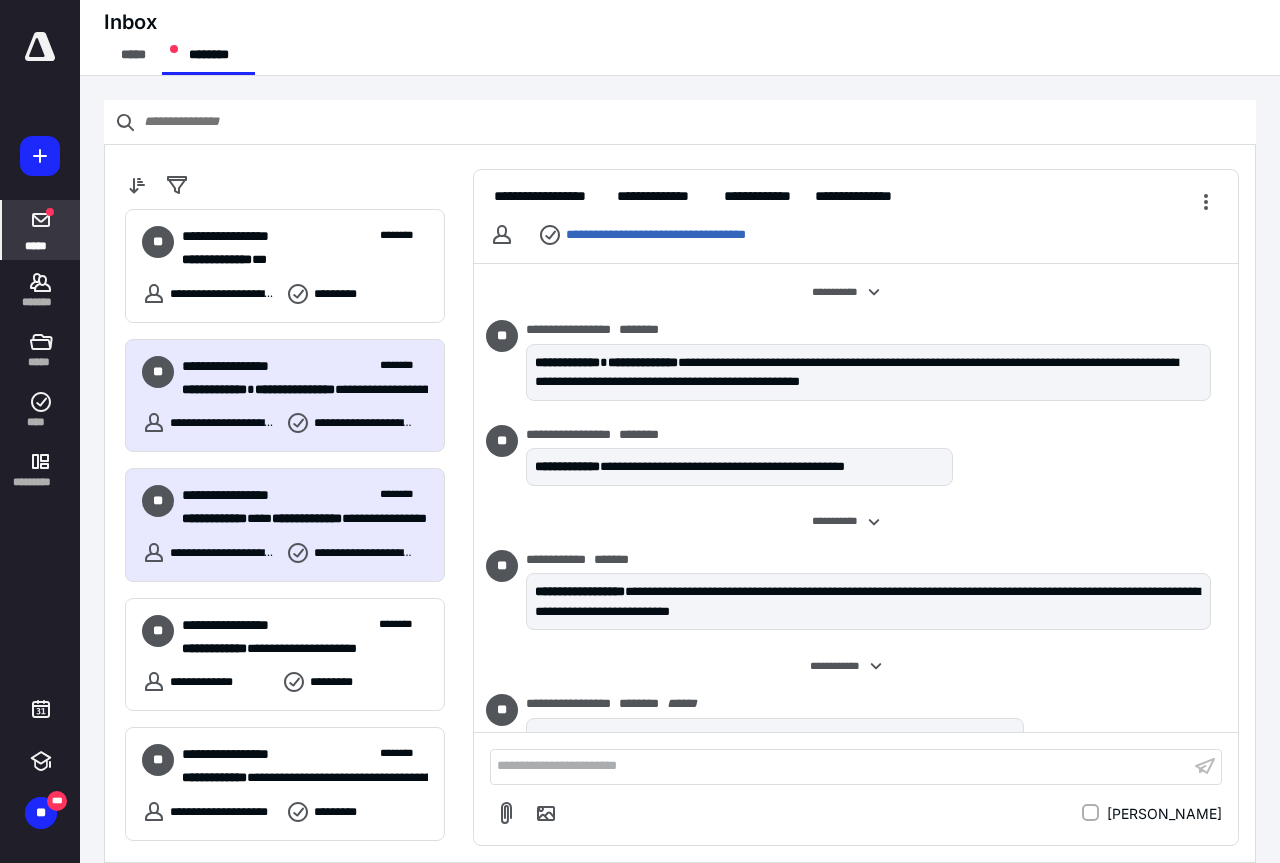 scroll, scrollTop: 43, scrollLeft: 0, axis: vertical 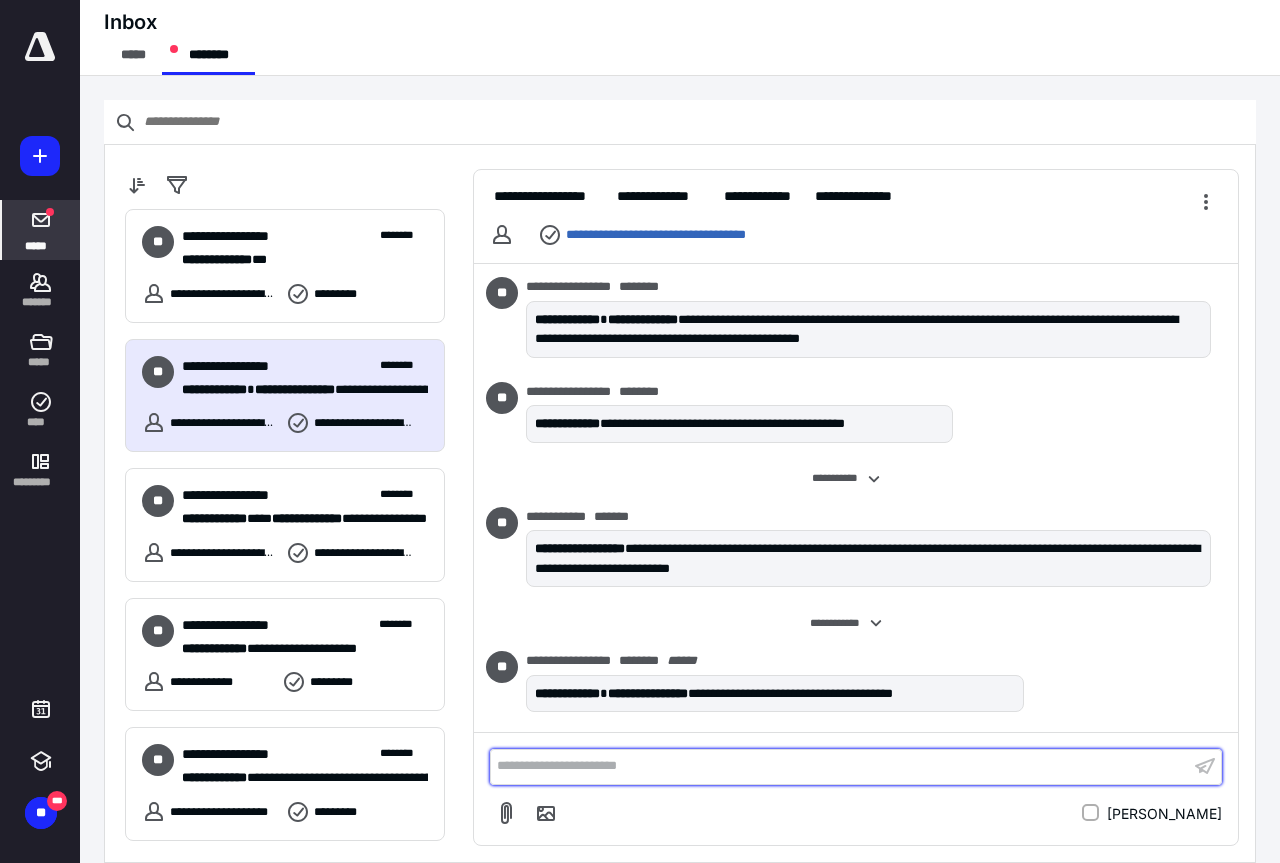 click on "**********" at bounding box center [840, 766] 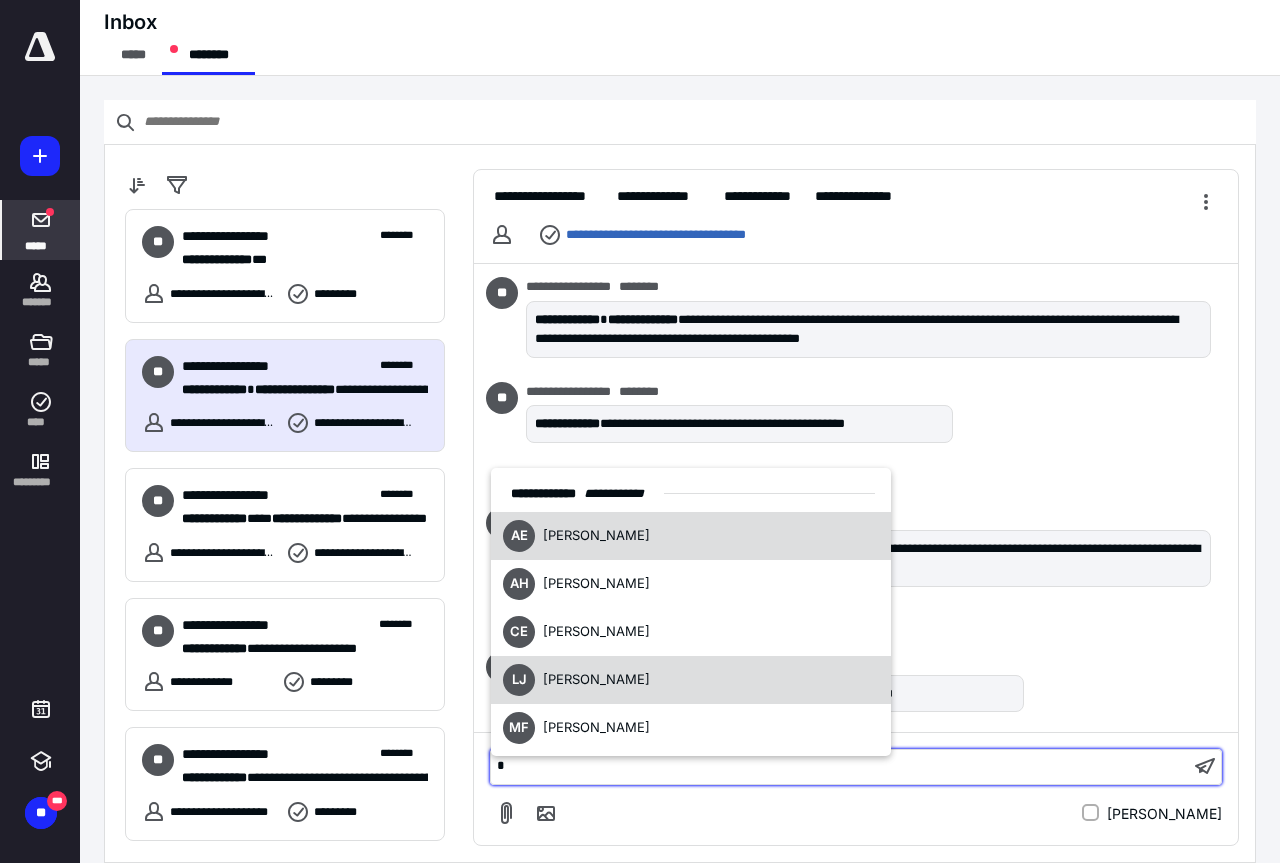 click on "[PERSON_NAME]" at bounding box center [596, 679] 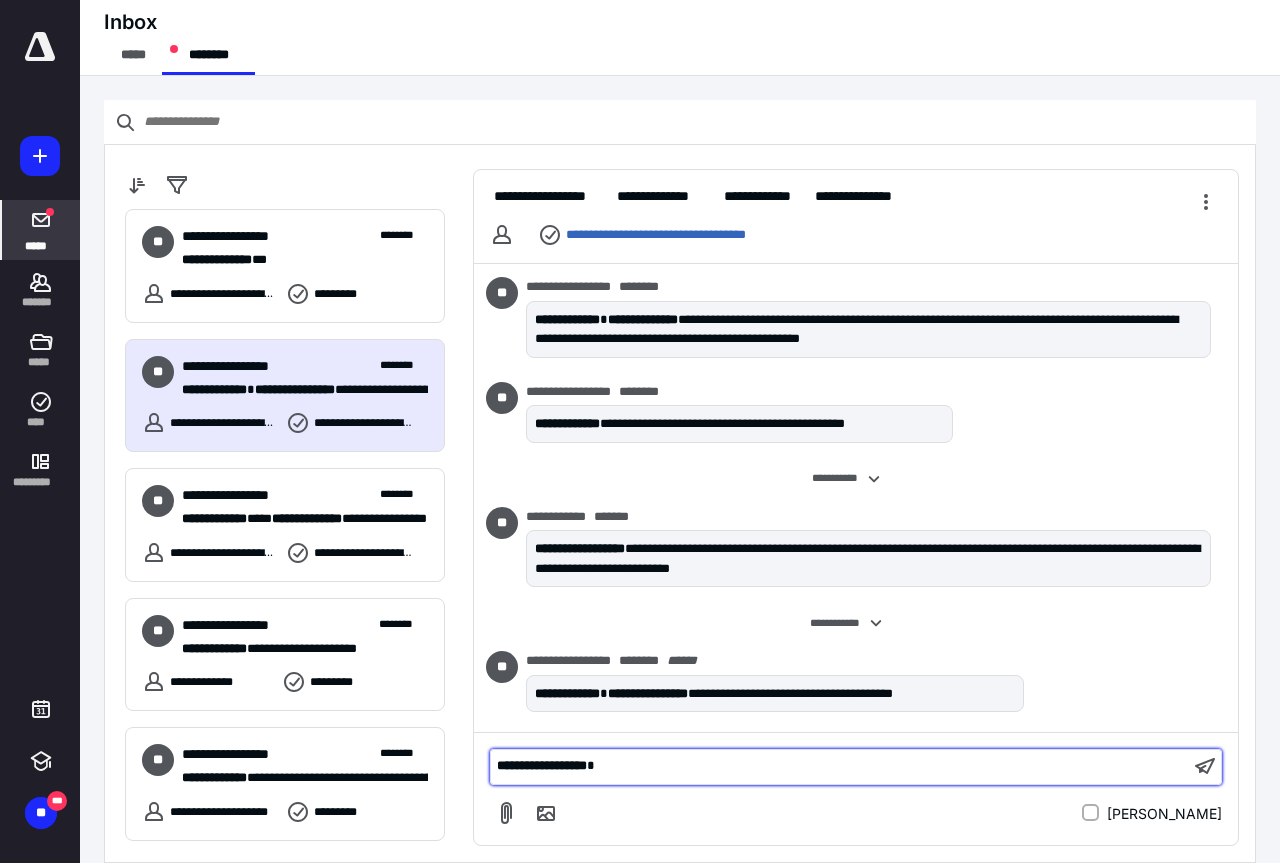 type 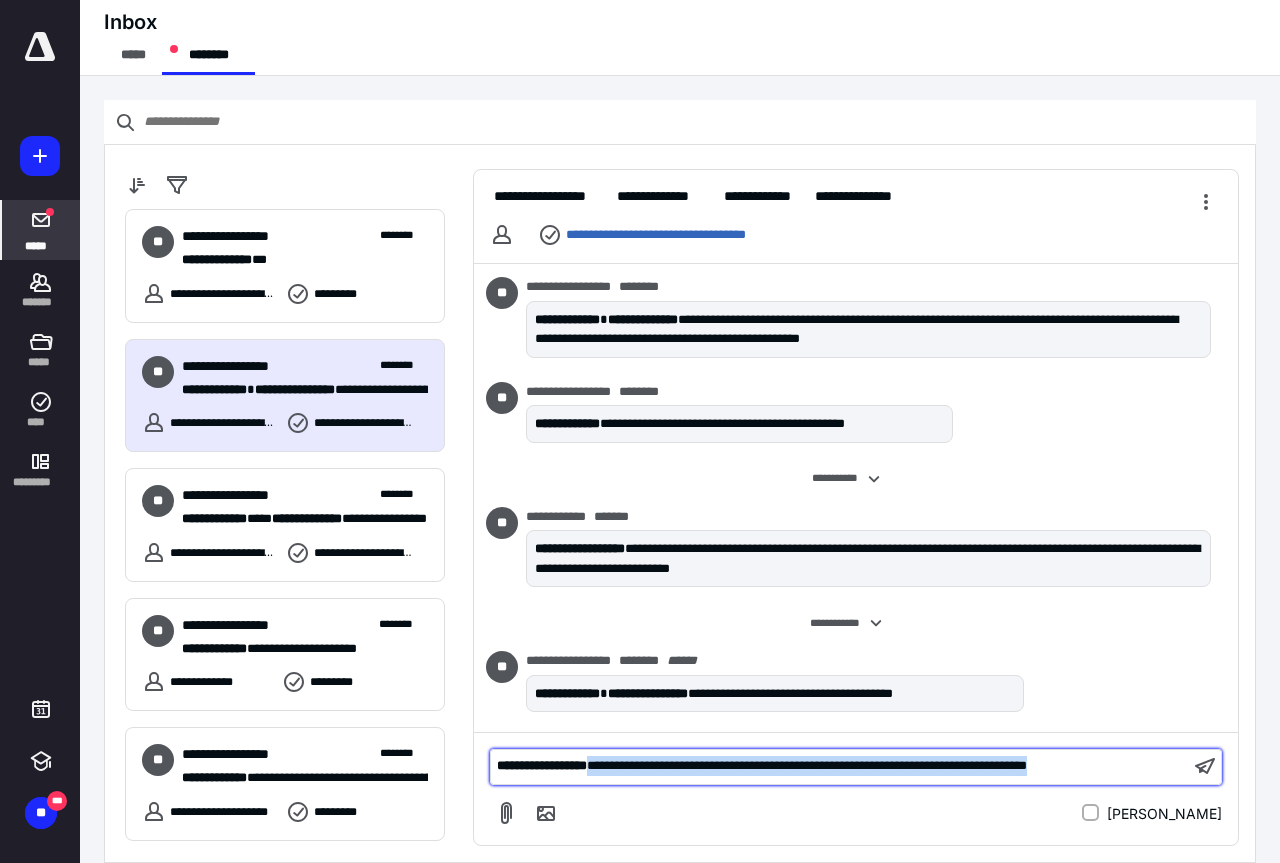 drag, startPoint x: 564, startPoint y: 765, endPoint x: 553, endPoint y: 750, distance: 18.601076 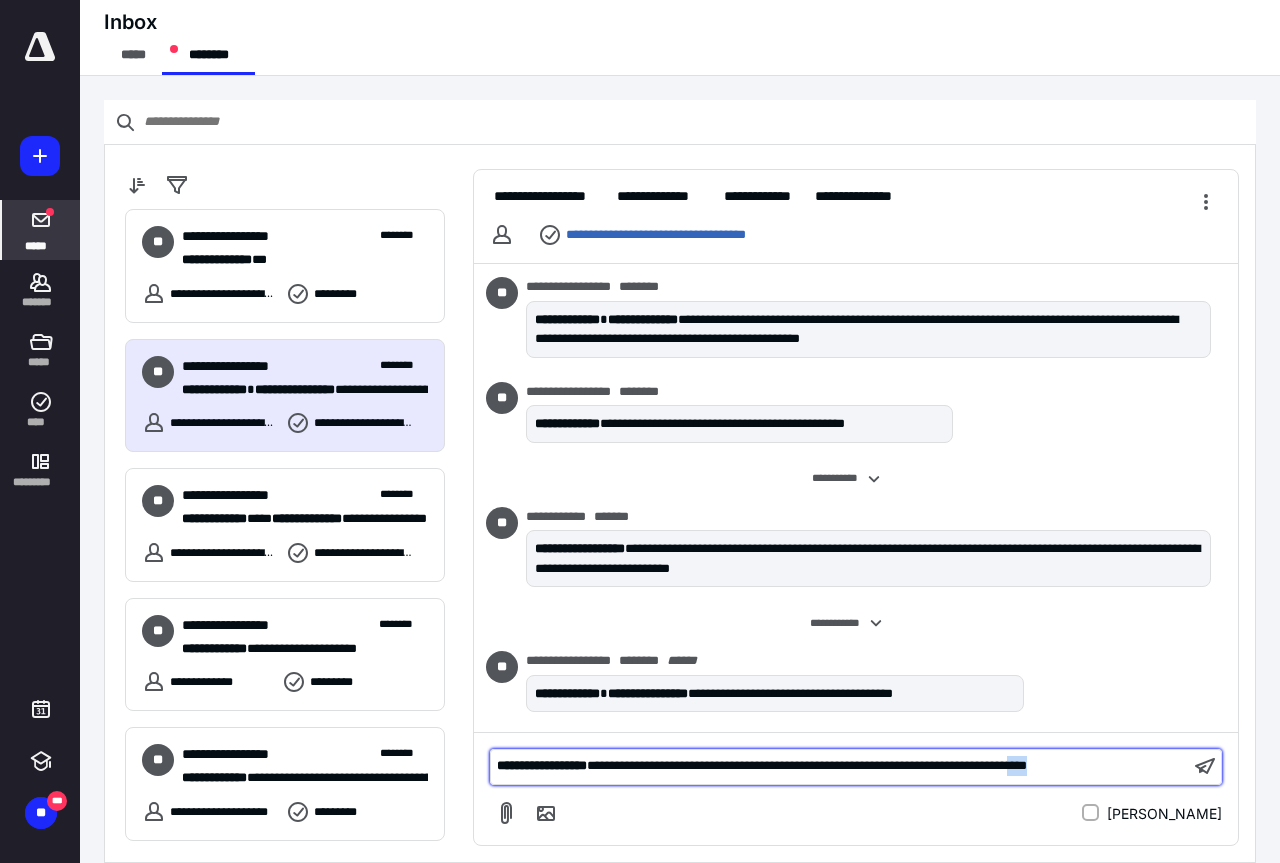 drag, startPoint x: 544, startPoint y: 772, endPoint x: 592, endPoint y: 740, distance: 57.68882 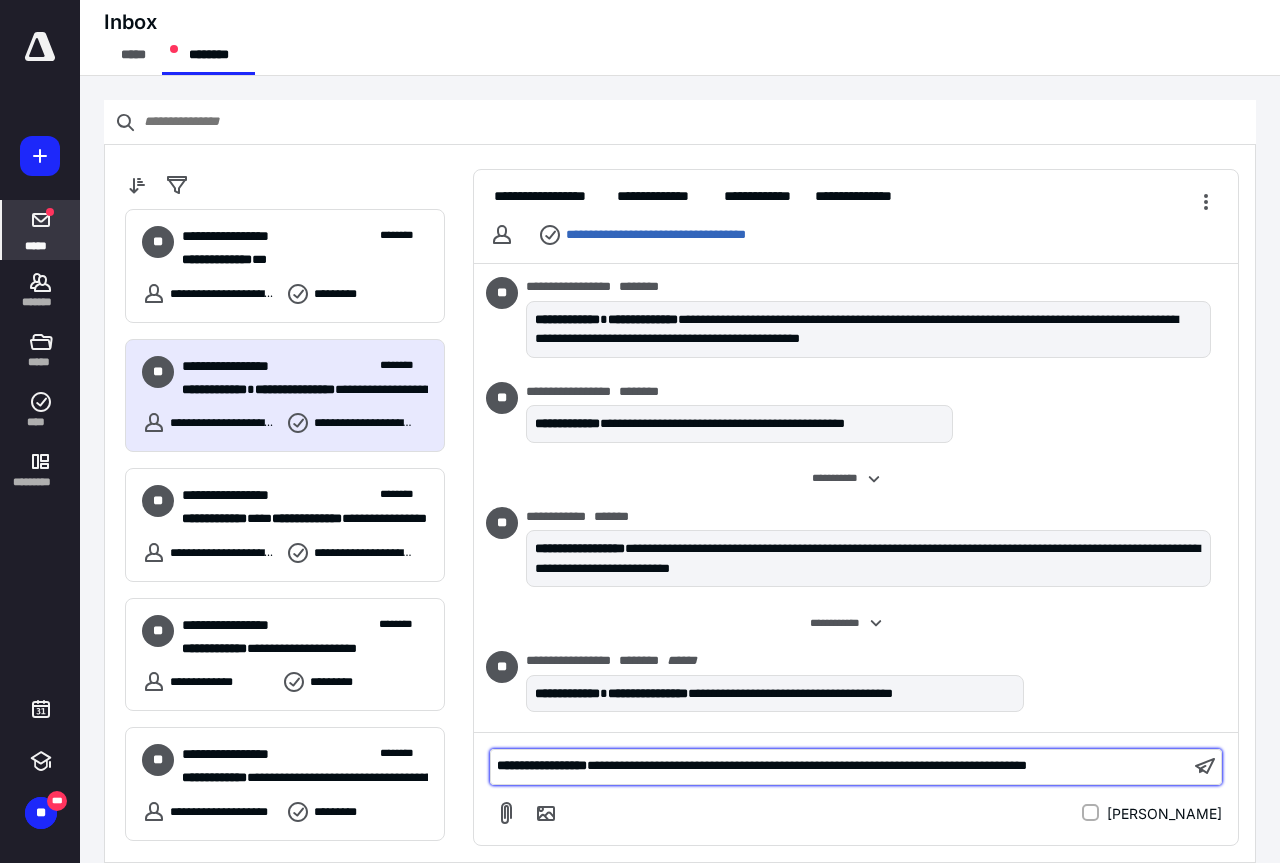 drag, startPoint x: 592, startPoint y: 740, endPoint x: 706, endPoint y: 740, distance: 114 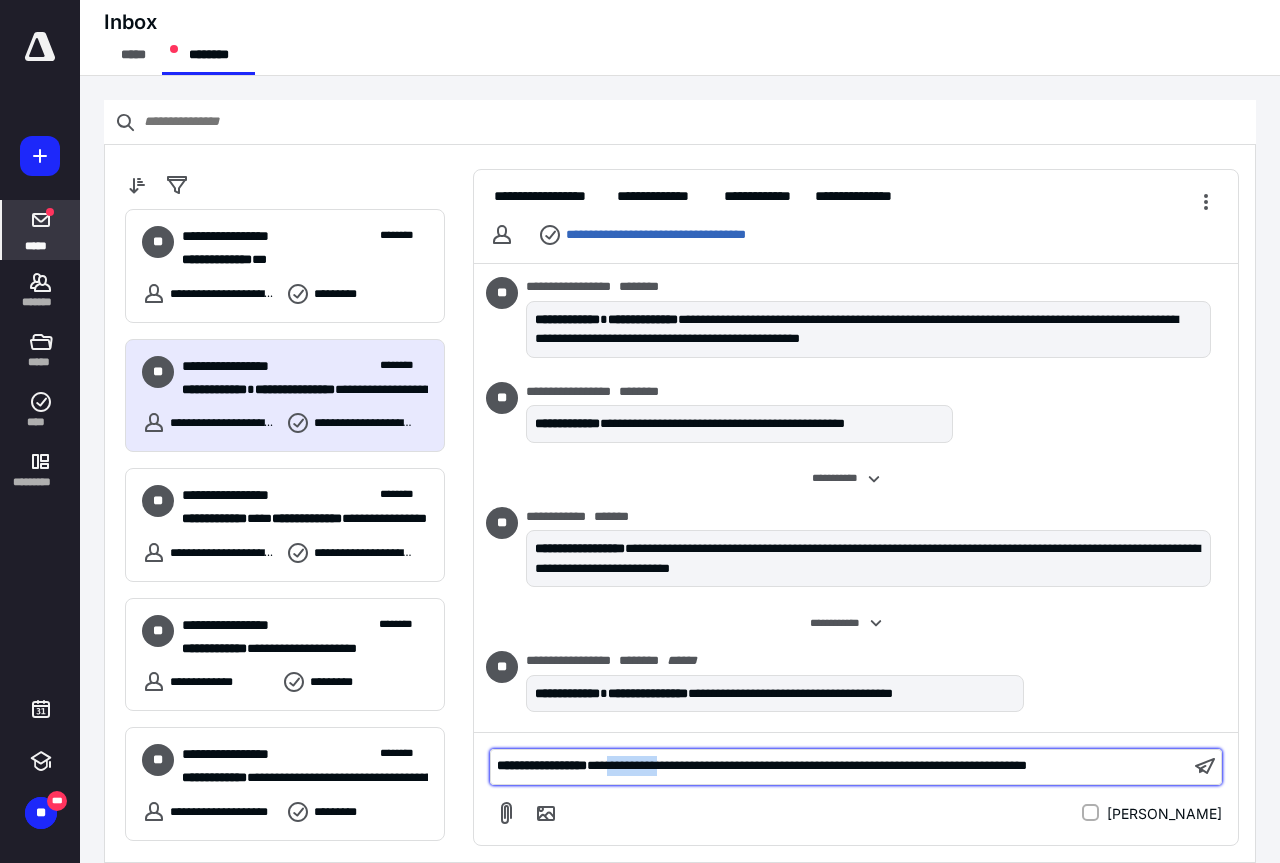 click on "**********" at bounding box center [840, 766] 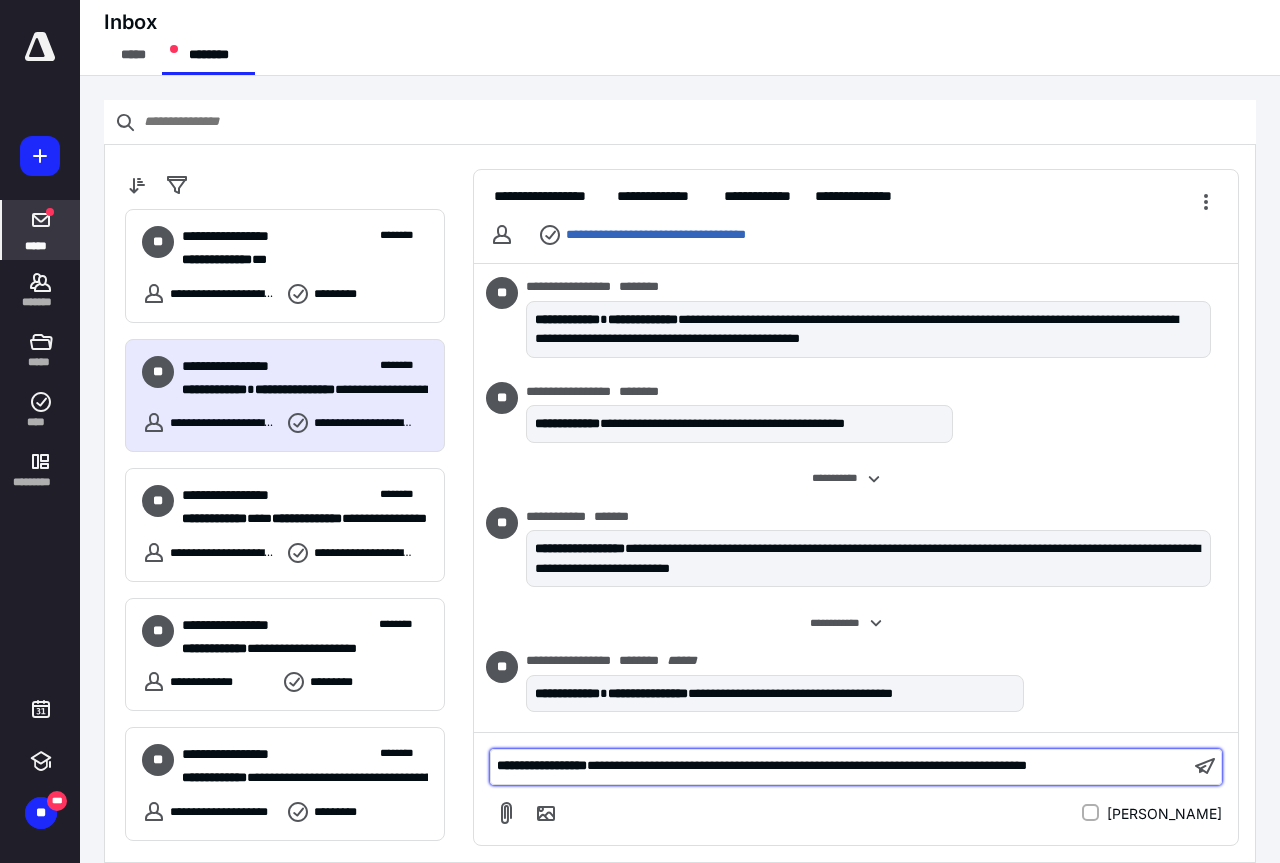 click on "**********" at bounding box center [840, 766] 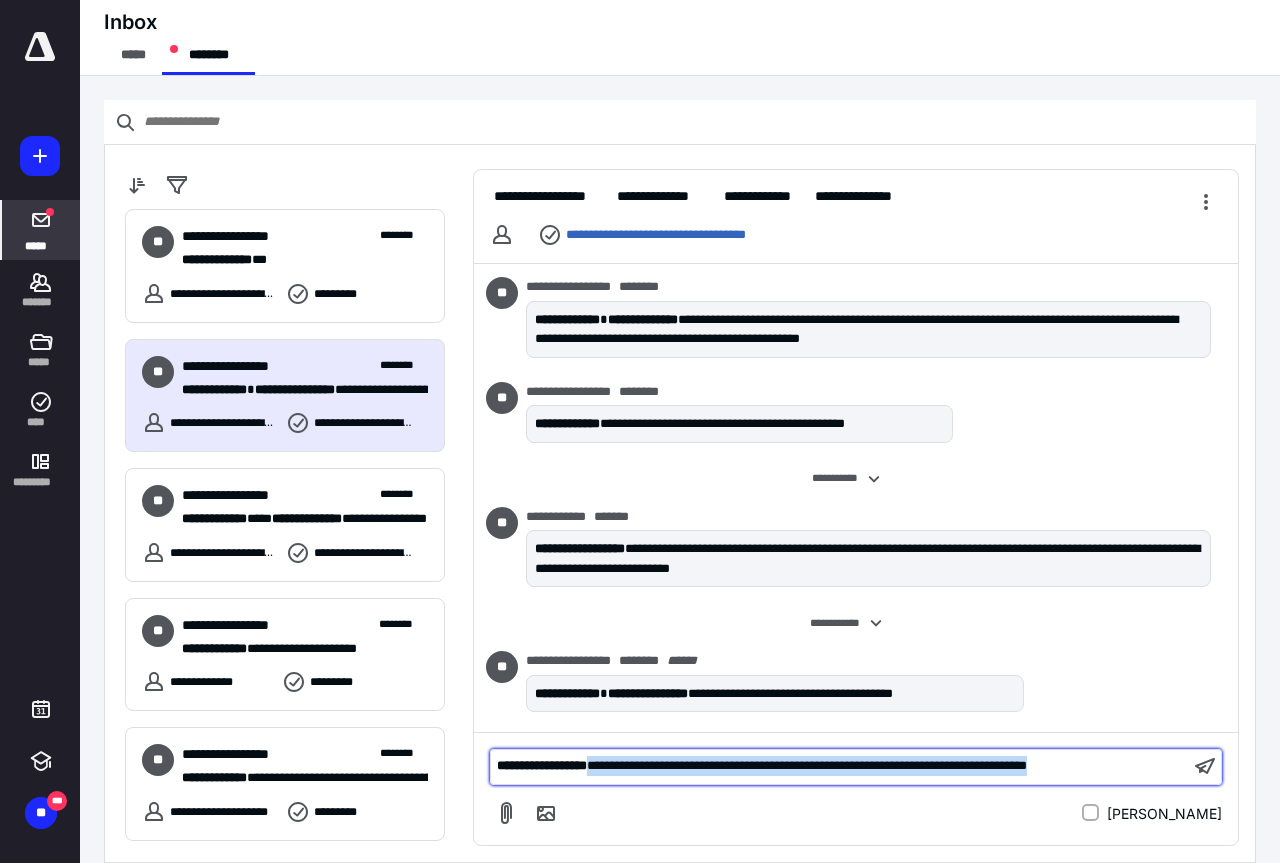 drag, startPoint x: 588, startPoint y: 768, endPoint x: 598, endPoint y: 744, distance: 26 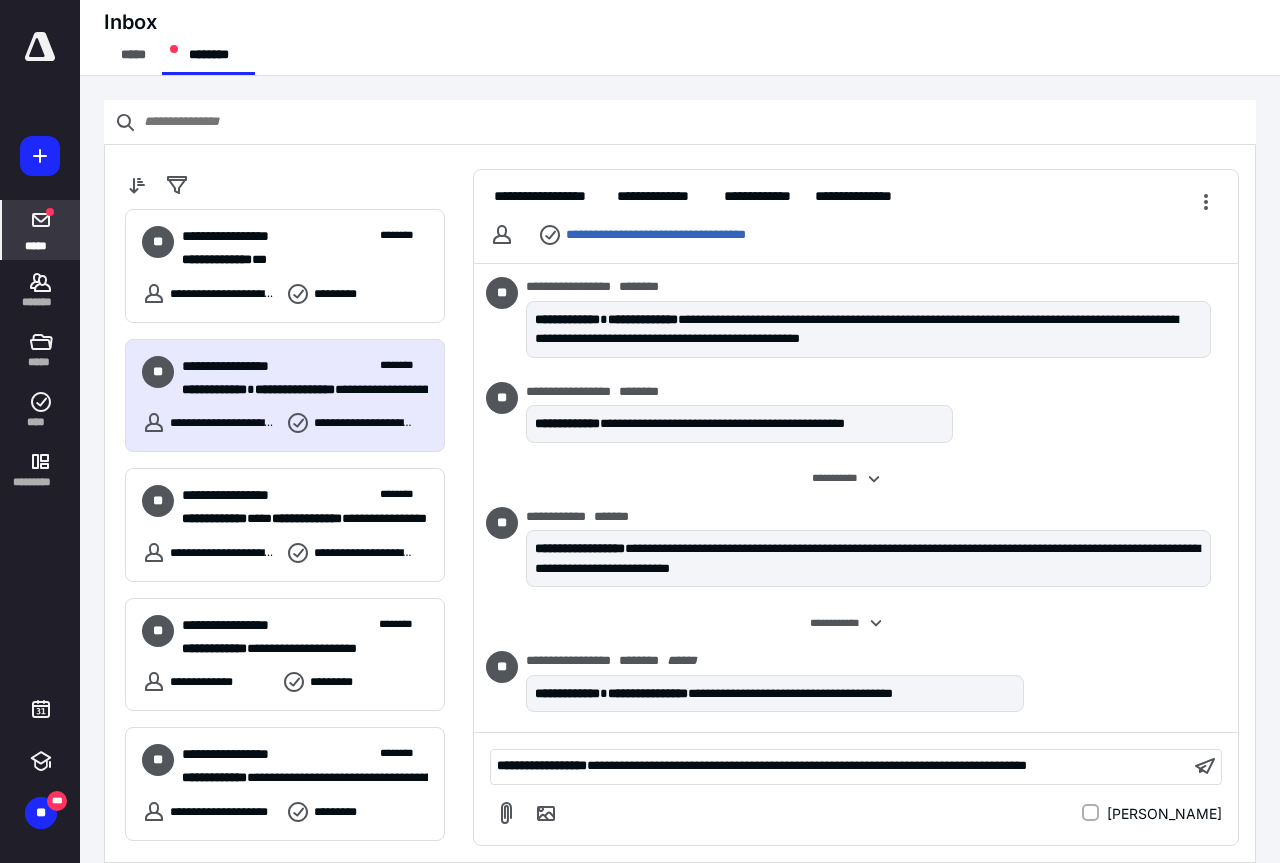 click on "**********" at bounding box center (840, 766) 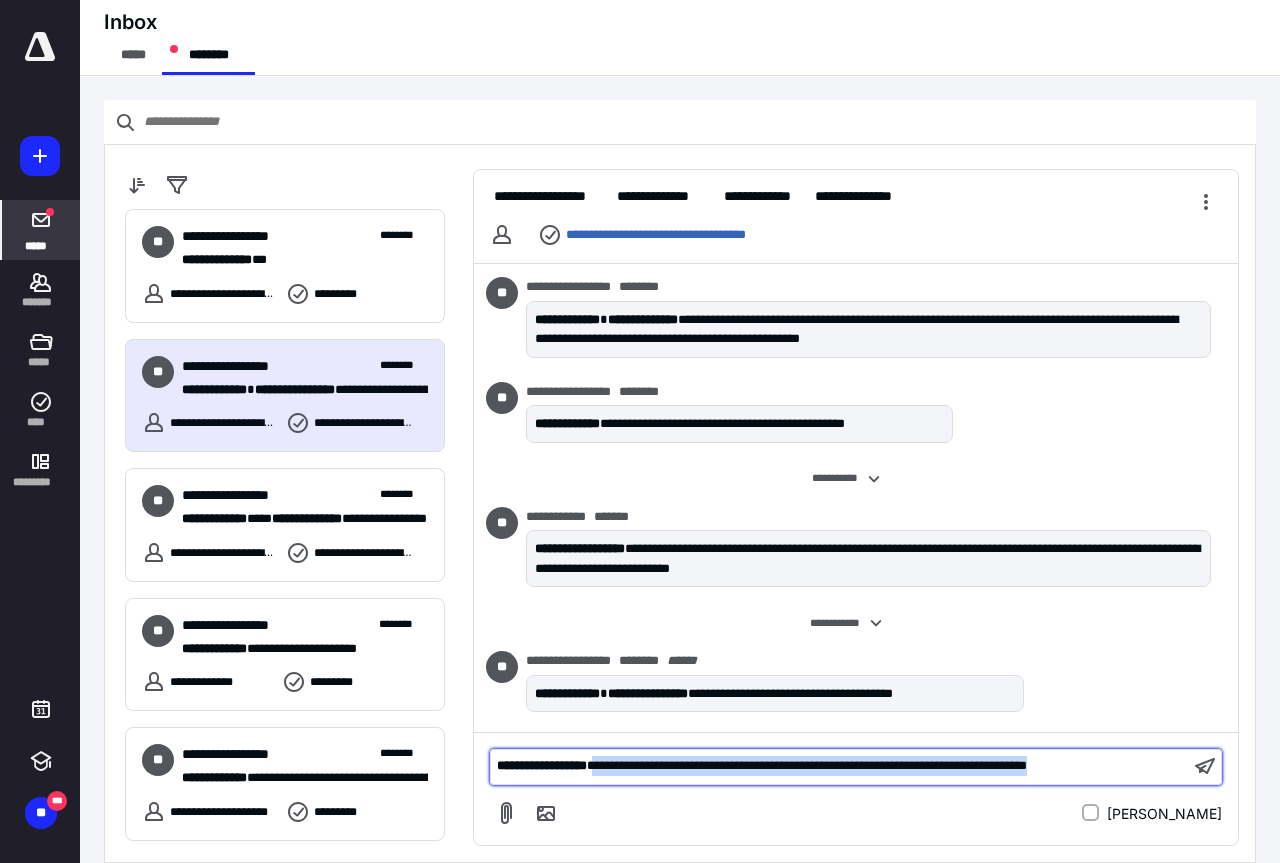 drag, startPoint x: 626, startPoint y: 745, endPoint x: 629, endPoint y: 761, distance: 16.27882 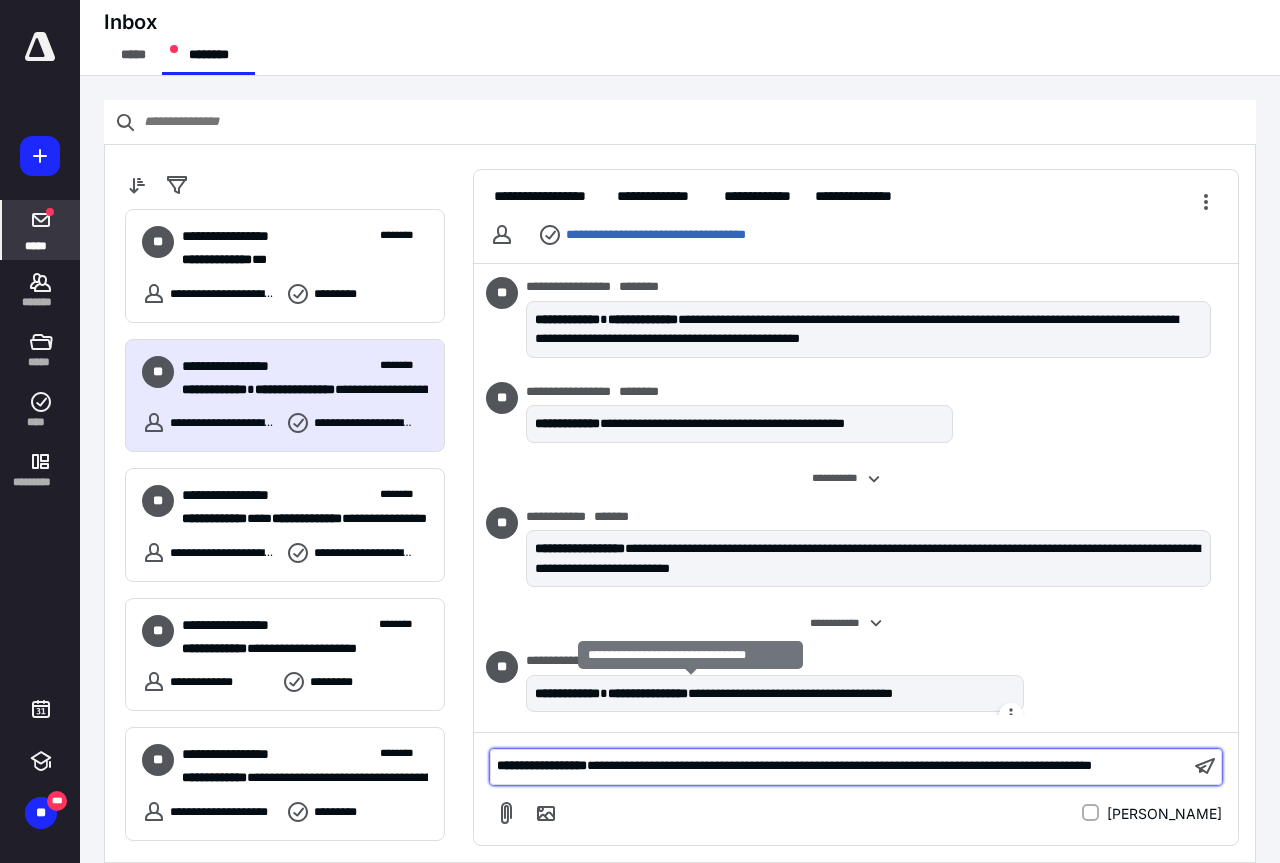 scroll, scrollTop: 60, scrollLeft: 0, axis: vertical 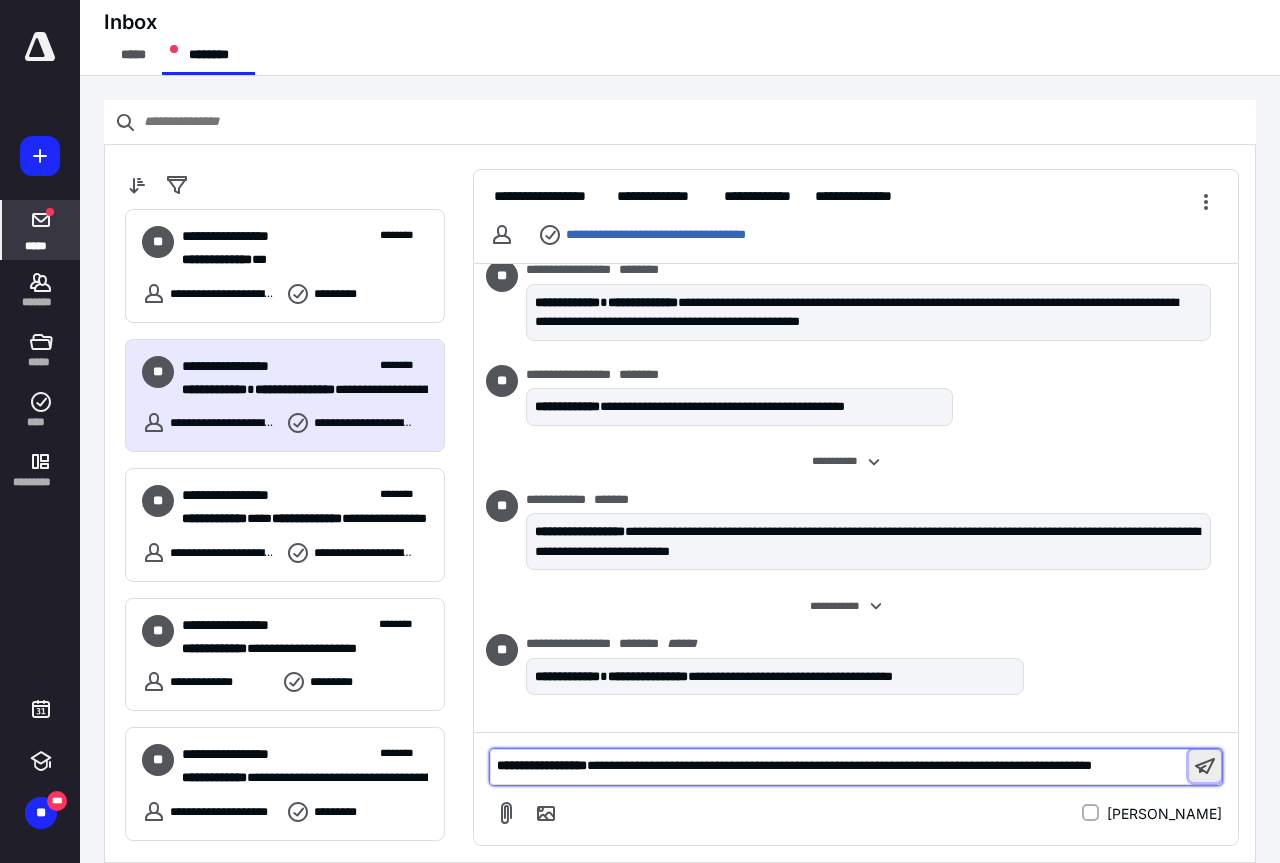 click at bounding box center [1205, 766] 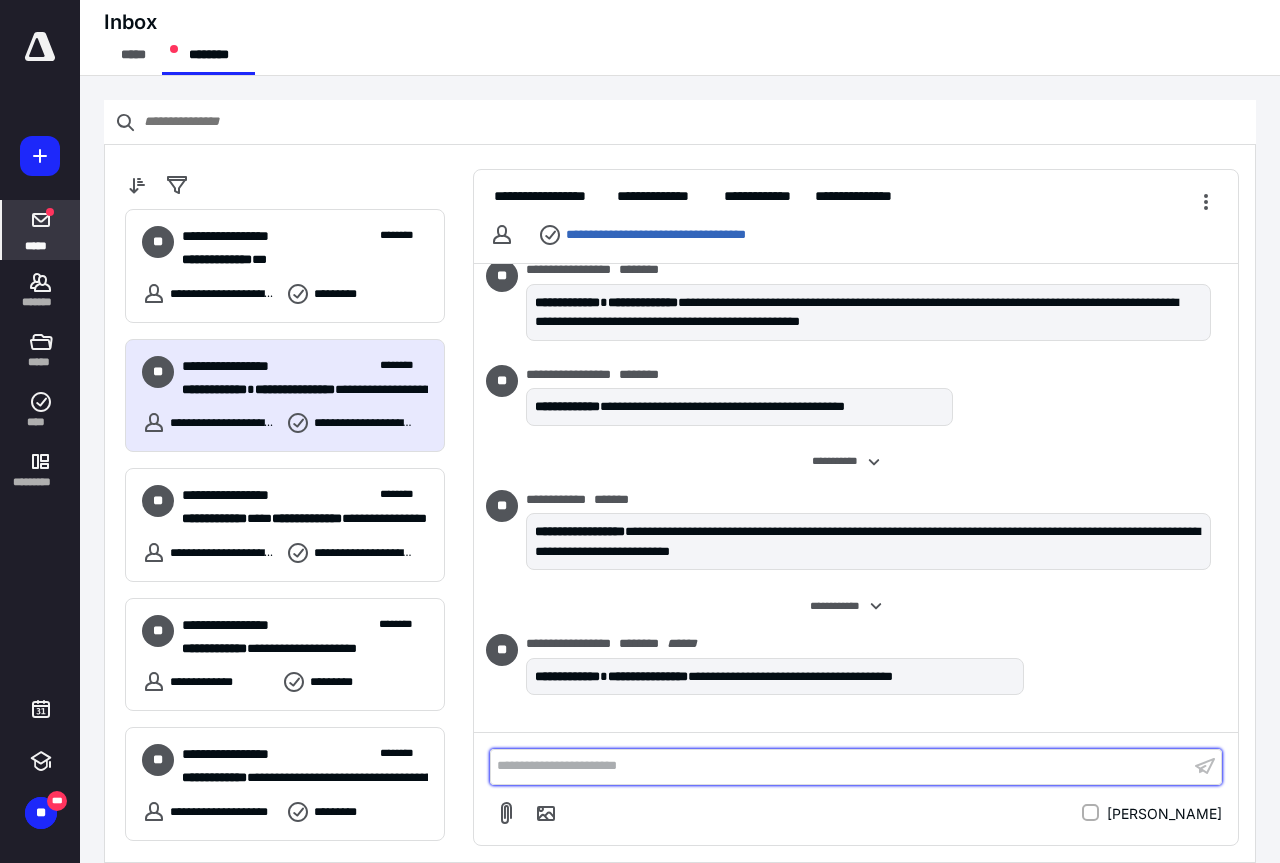 scroll, scrollTop: 148, scrollLeft: 0, axis: vertical 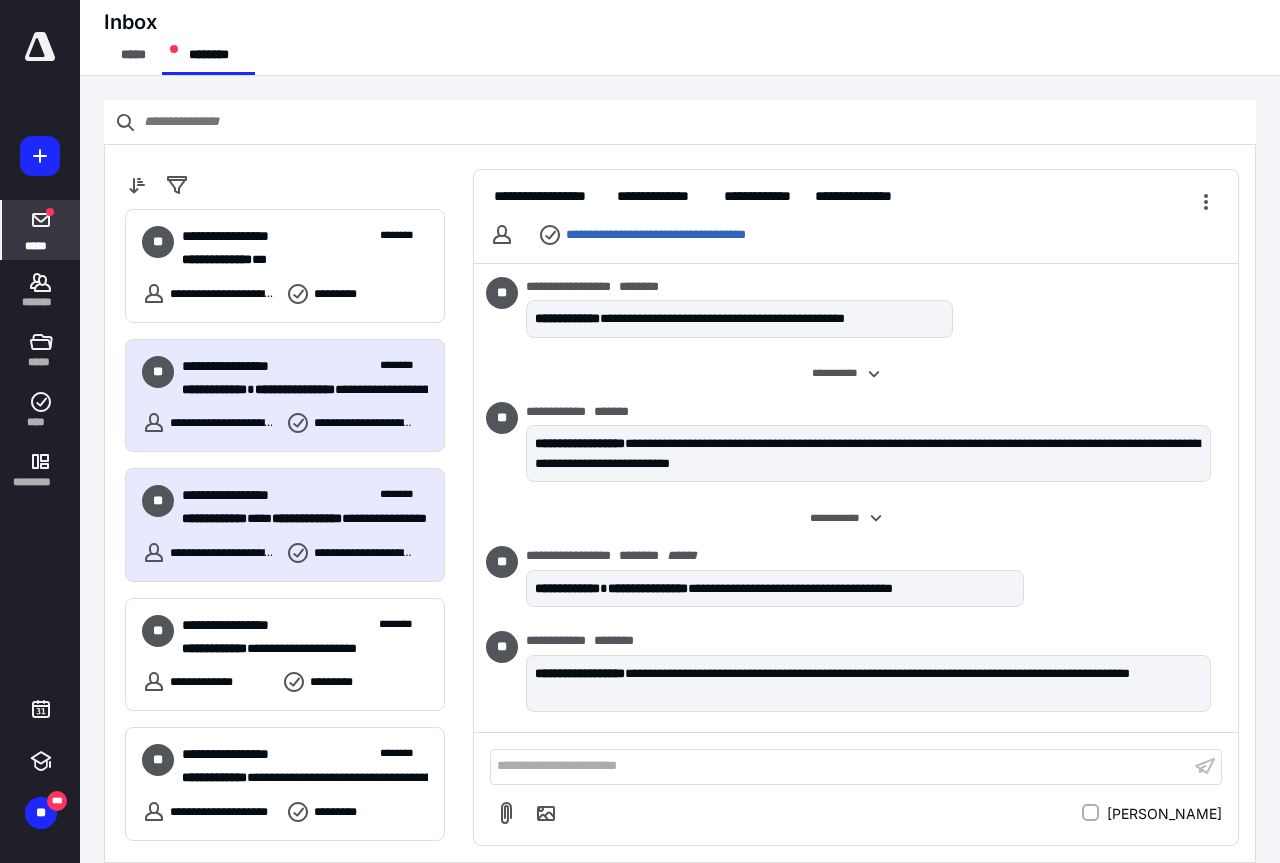 click on "**********" at bounding box center [214, 518] 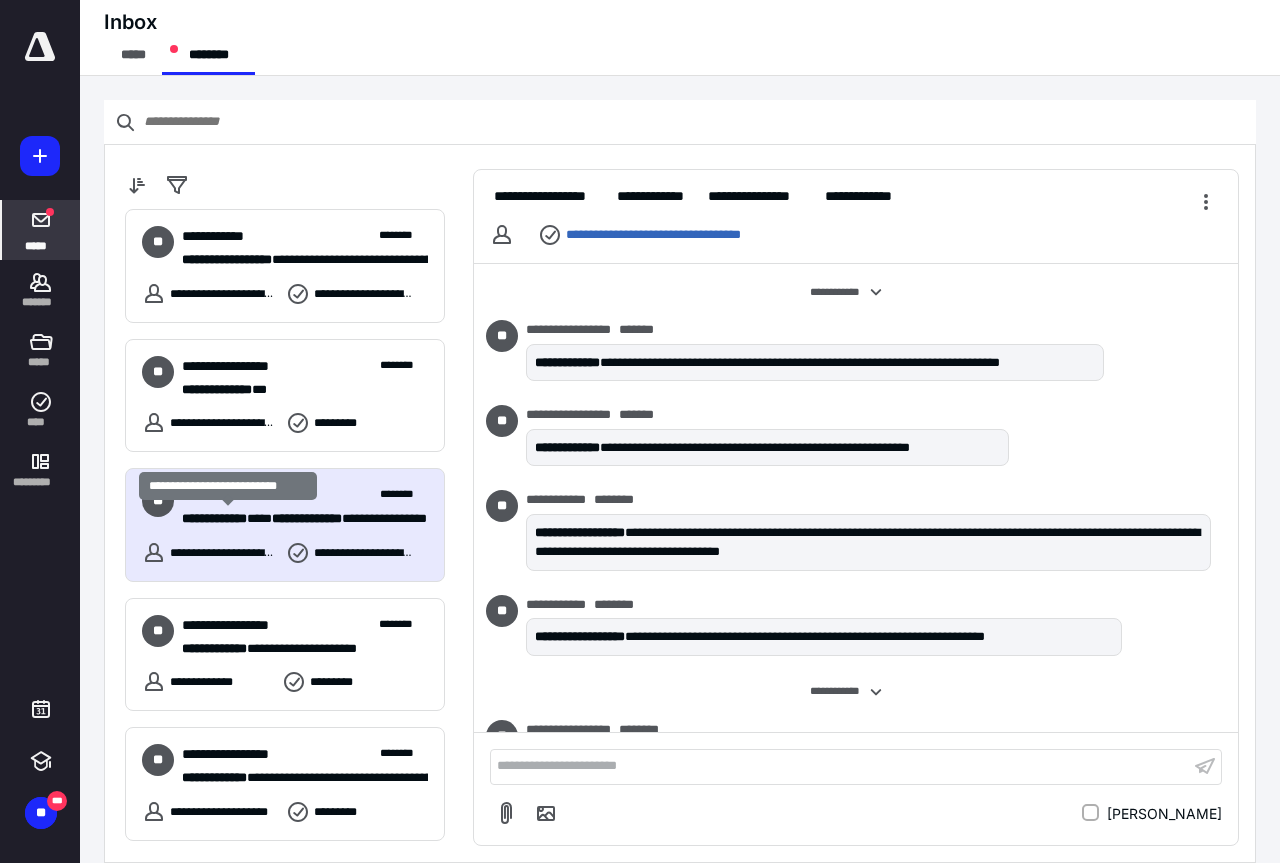 scroll, scrollTop: 548, scrollLeft: 0, axis: vertical 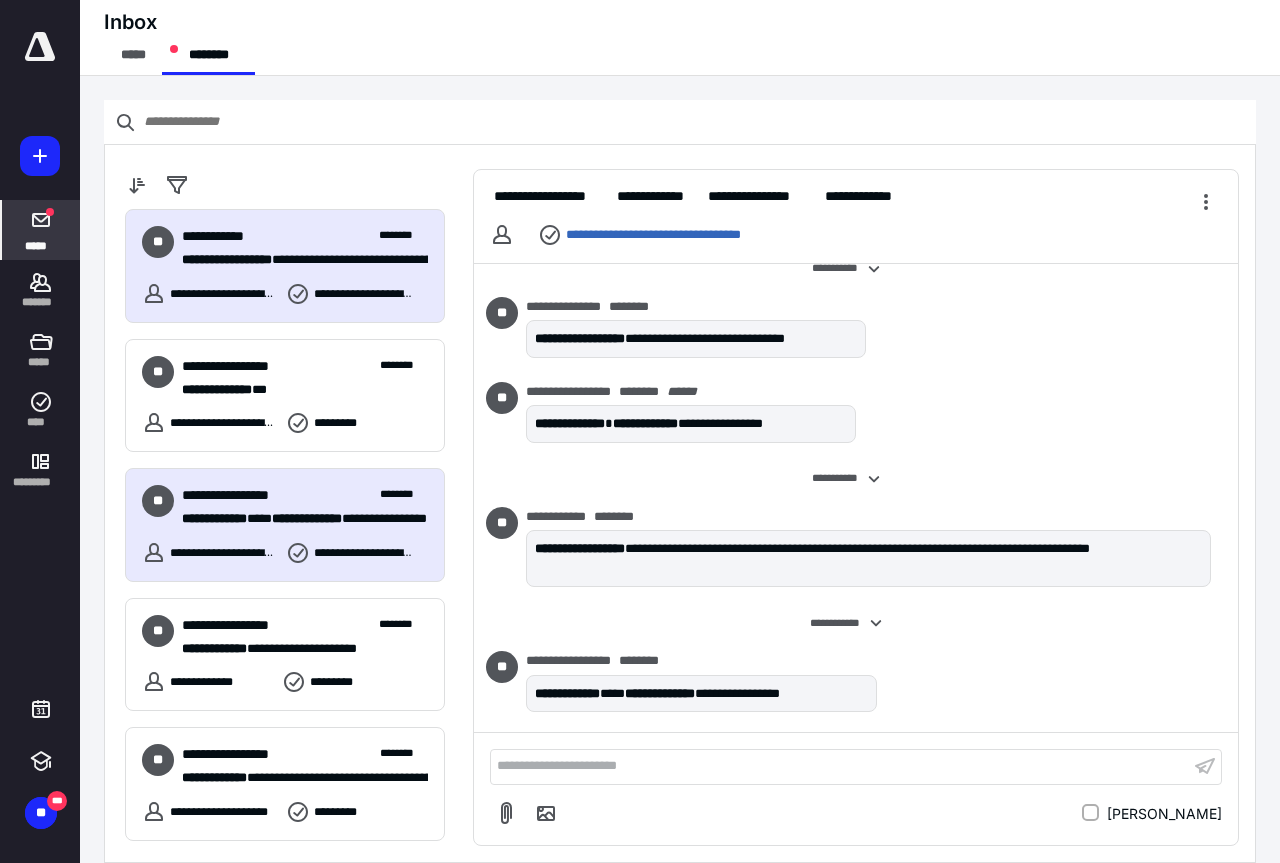 click on "**********" at bounding box center [224, 294] 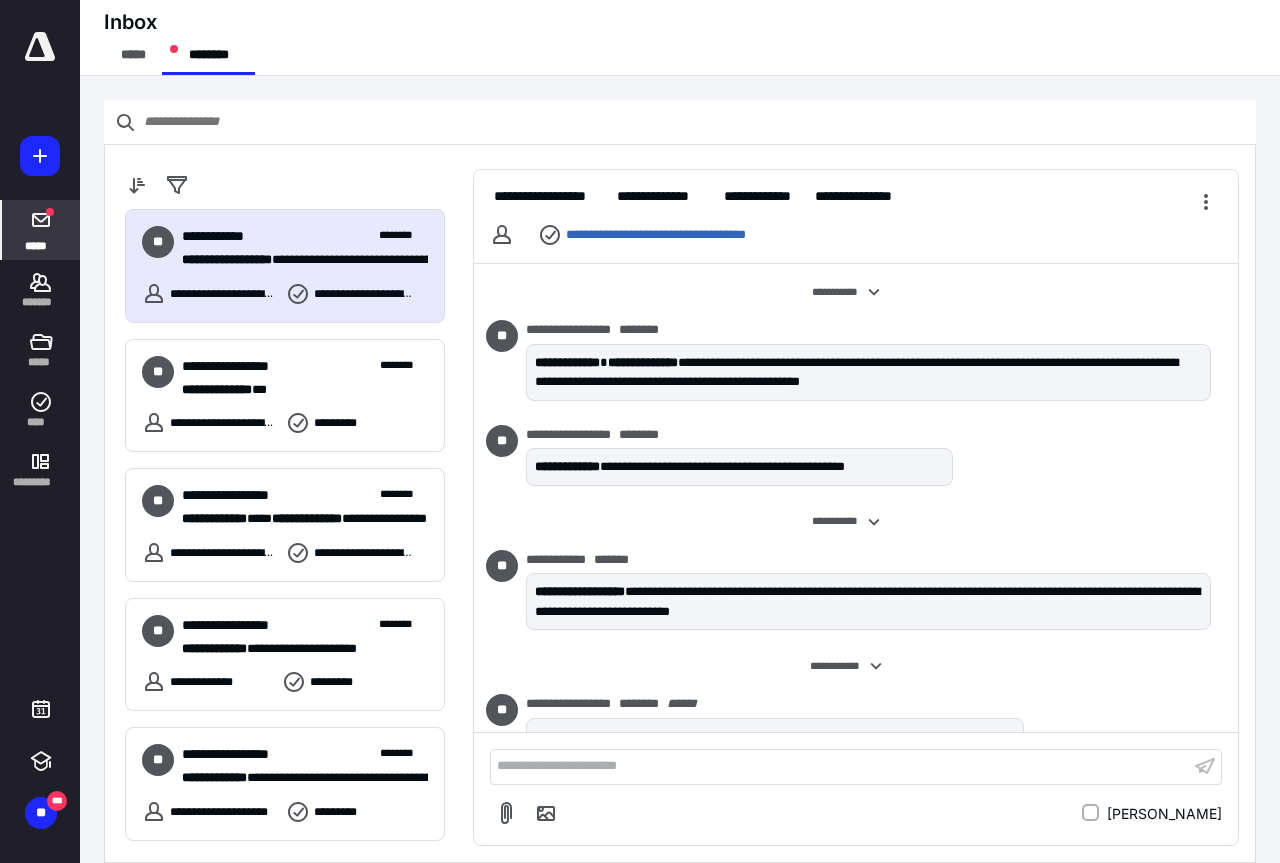 scroll, scrollTop: 148, scrollLeft: 0, axis: vertical 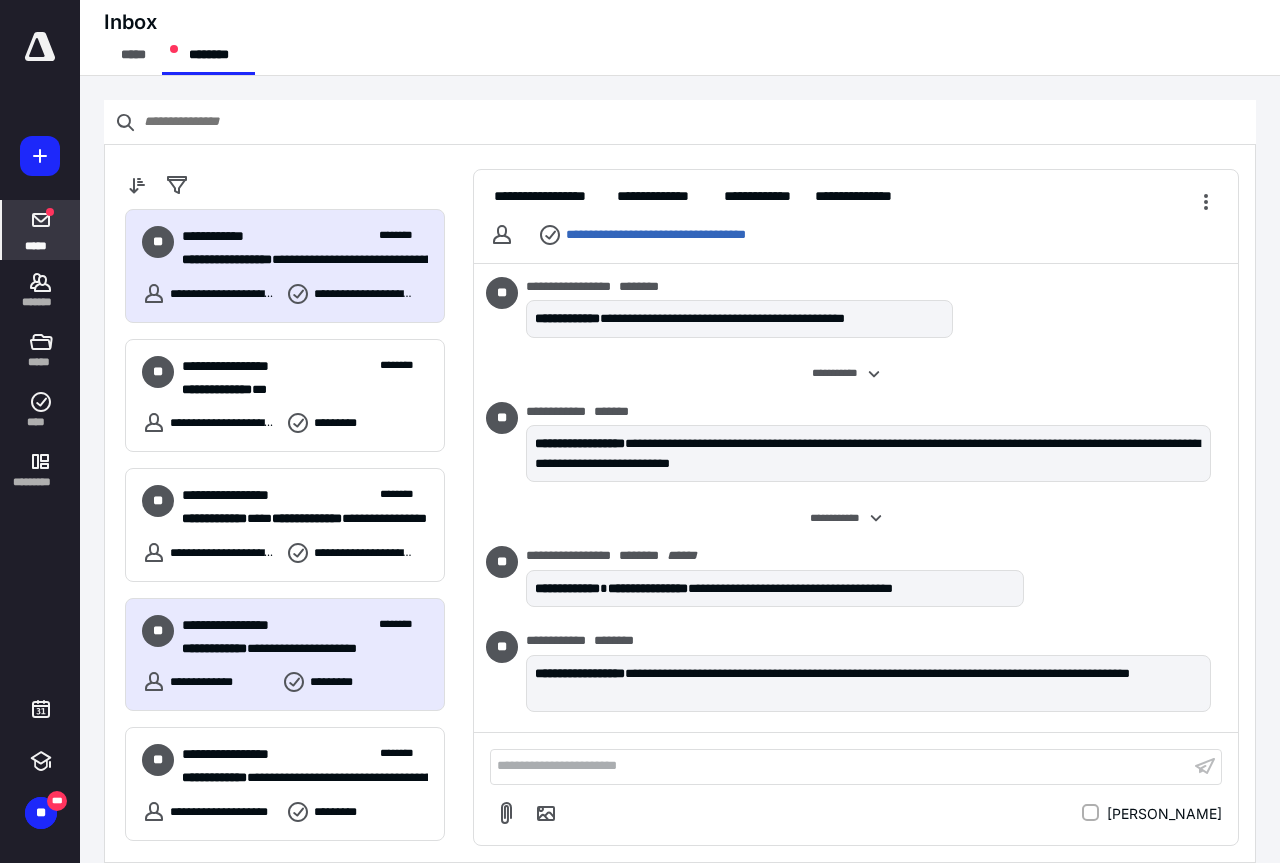 click on "**********" at bounding box center [239, 625] 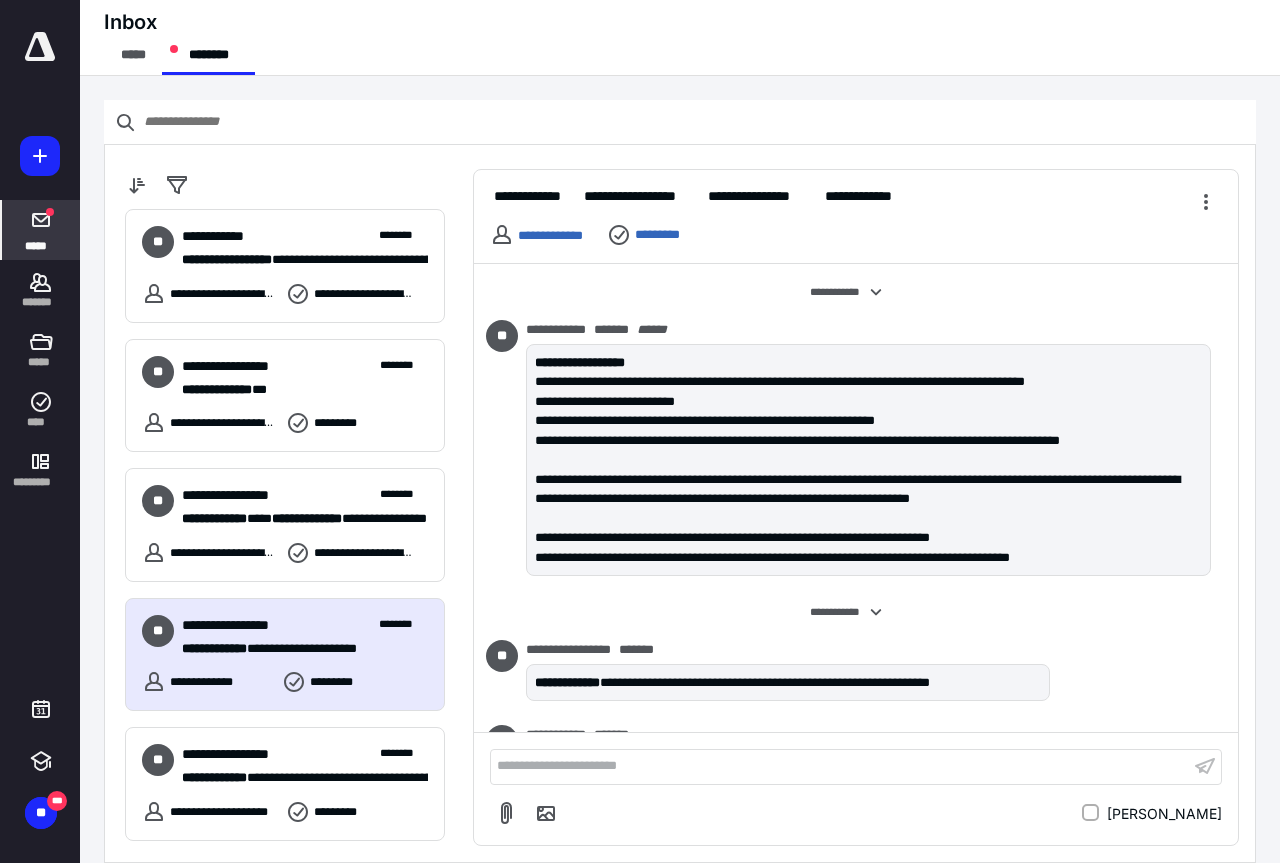 scroll, scrollTop: 2545, scrollLeft: 0, axis: vertical 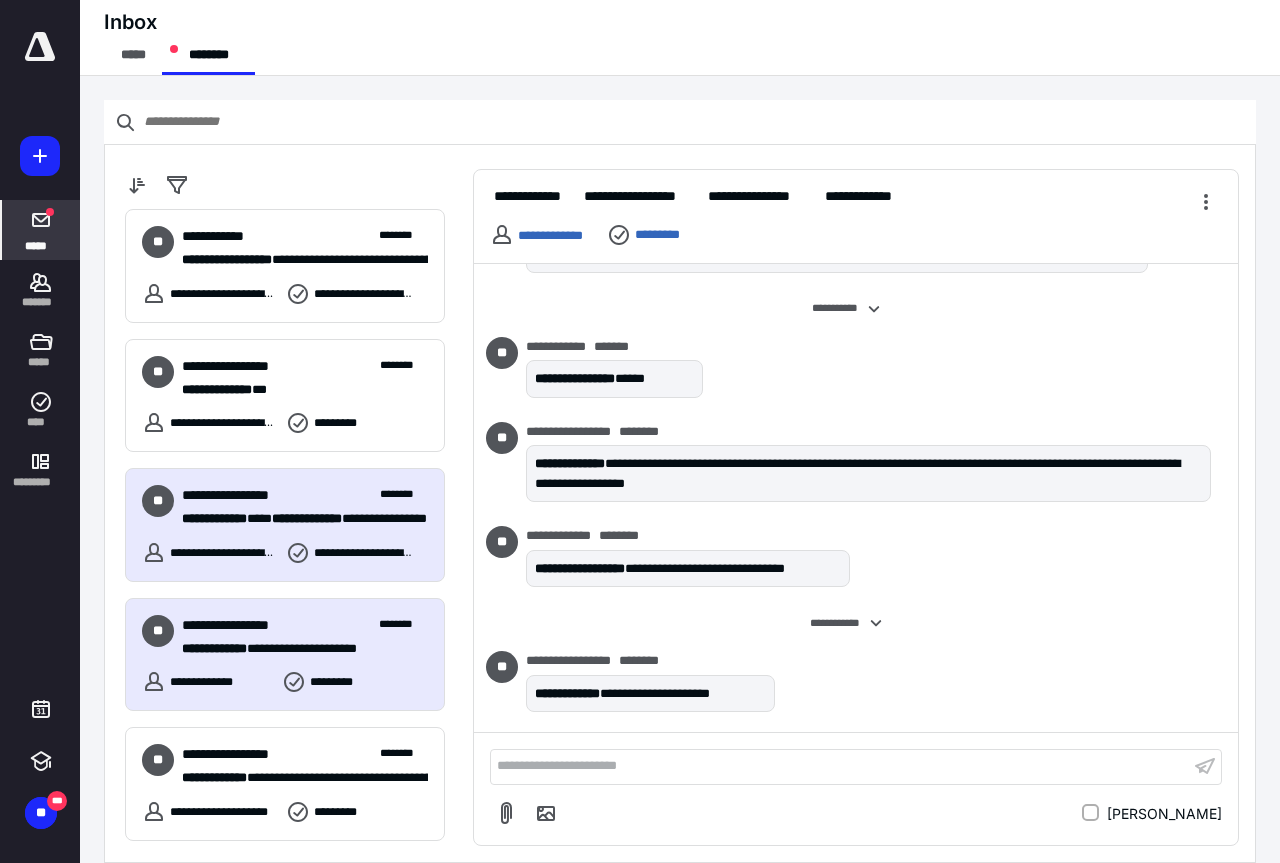 click on "**********" at bounding box center (239, 495) 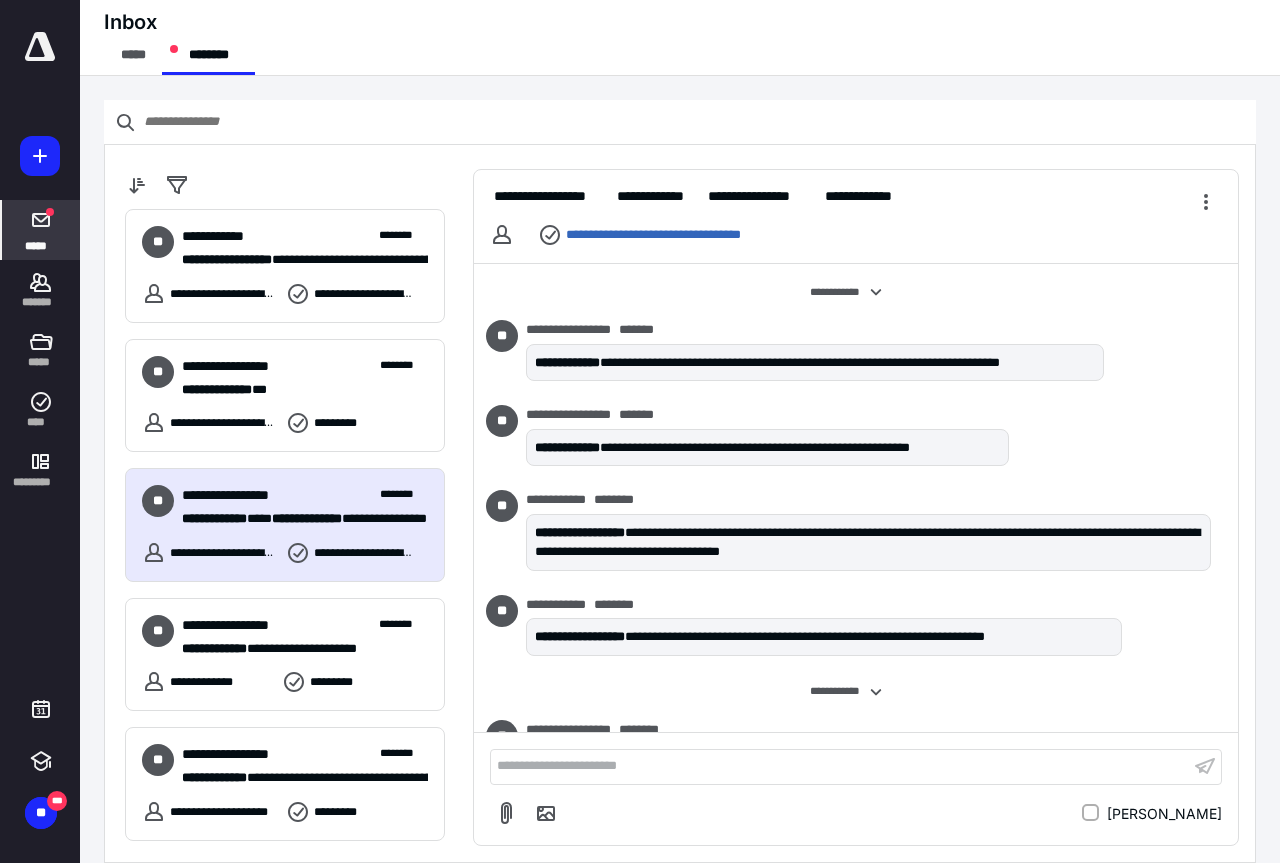 scroll, scrollTop: 548, scrollLeft: 0, axis: vertical 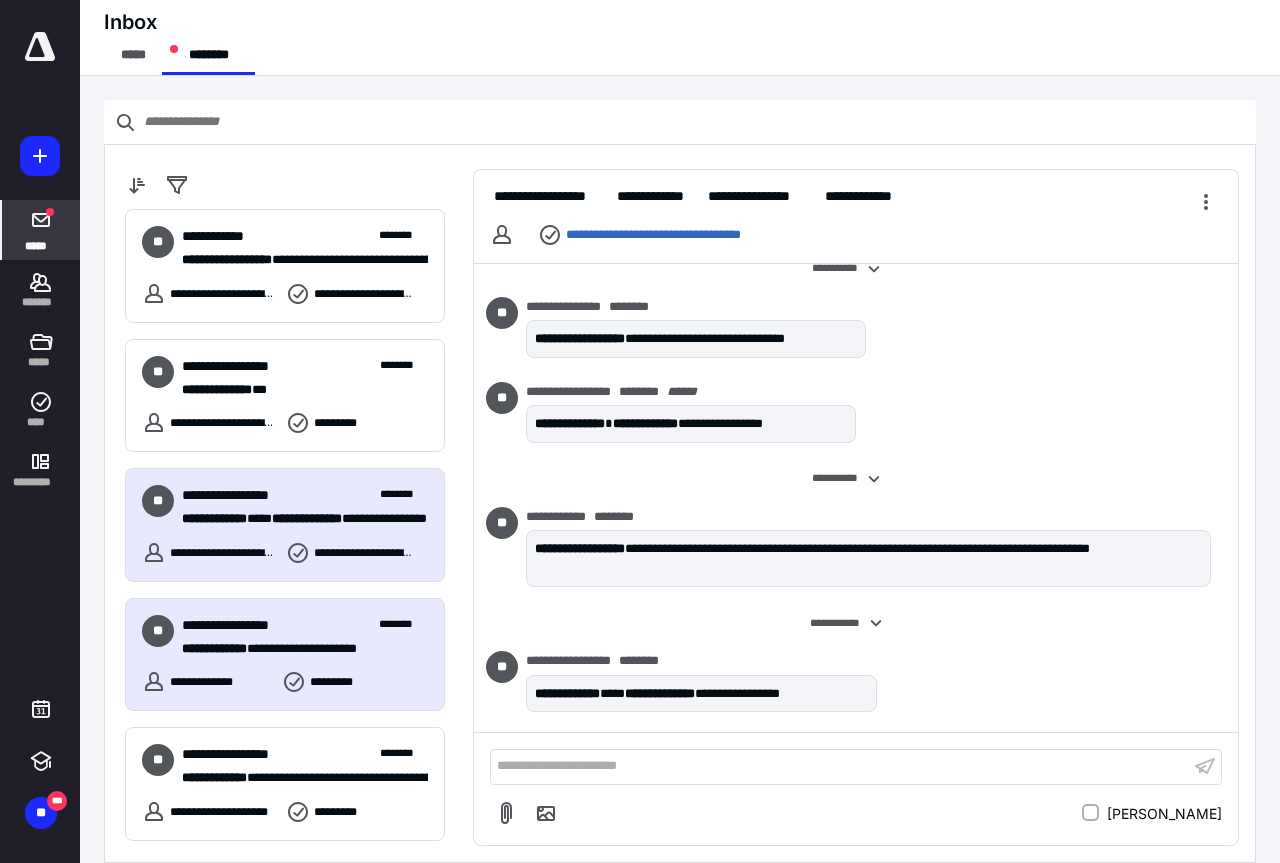 click on "**********" at bounding box center (239, 625) 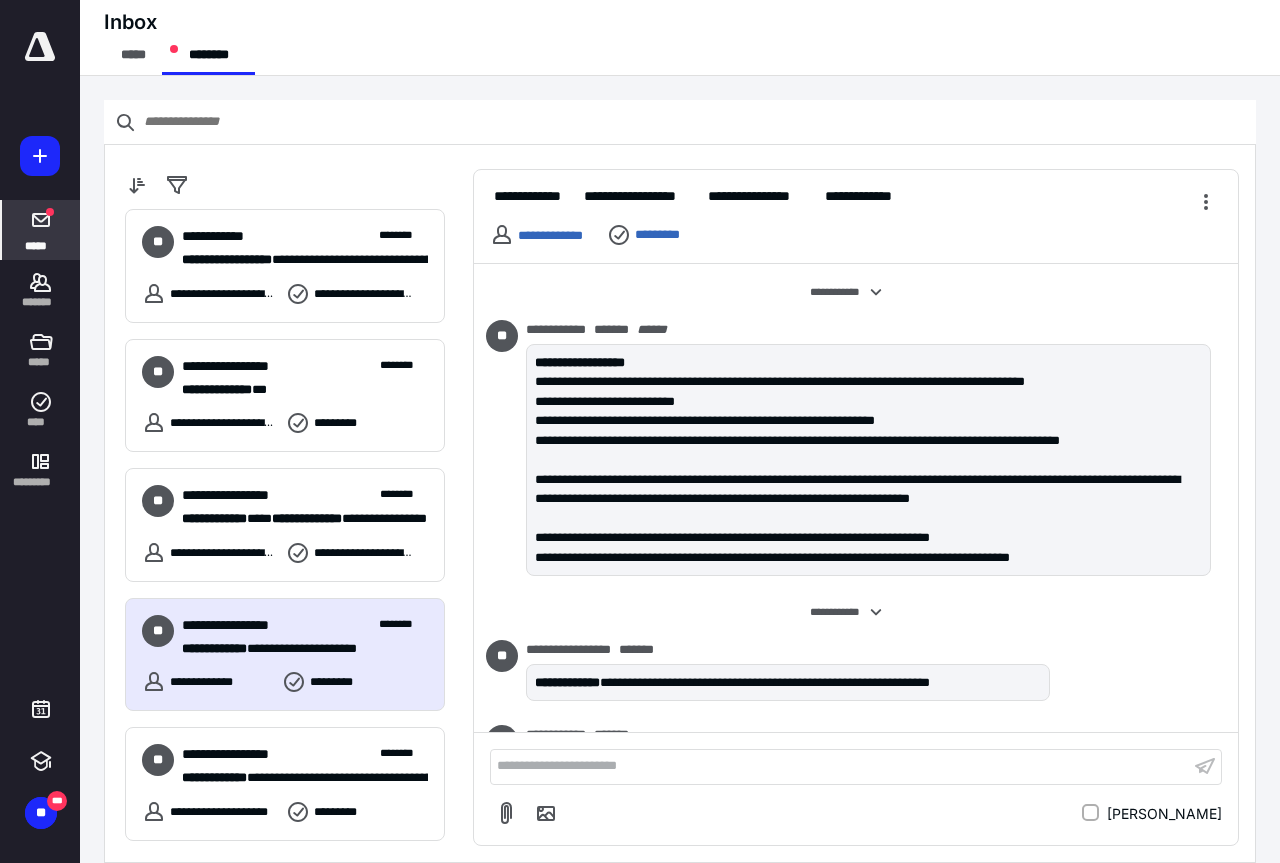 scroll, scrollTop: 2545, scrollLeft: 0, axis: vertical 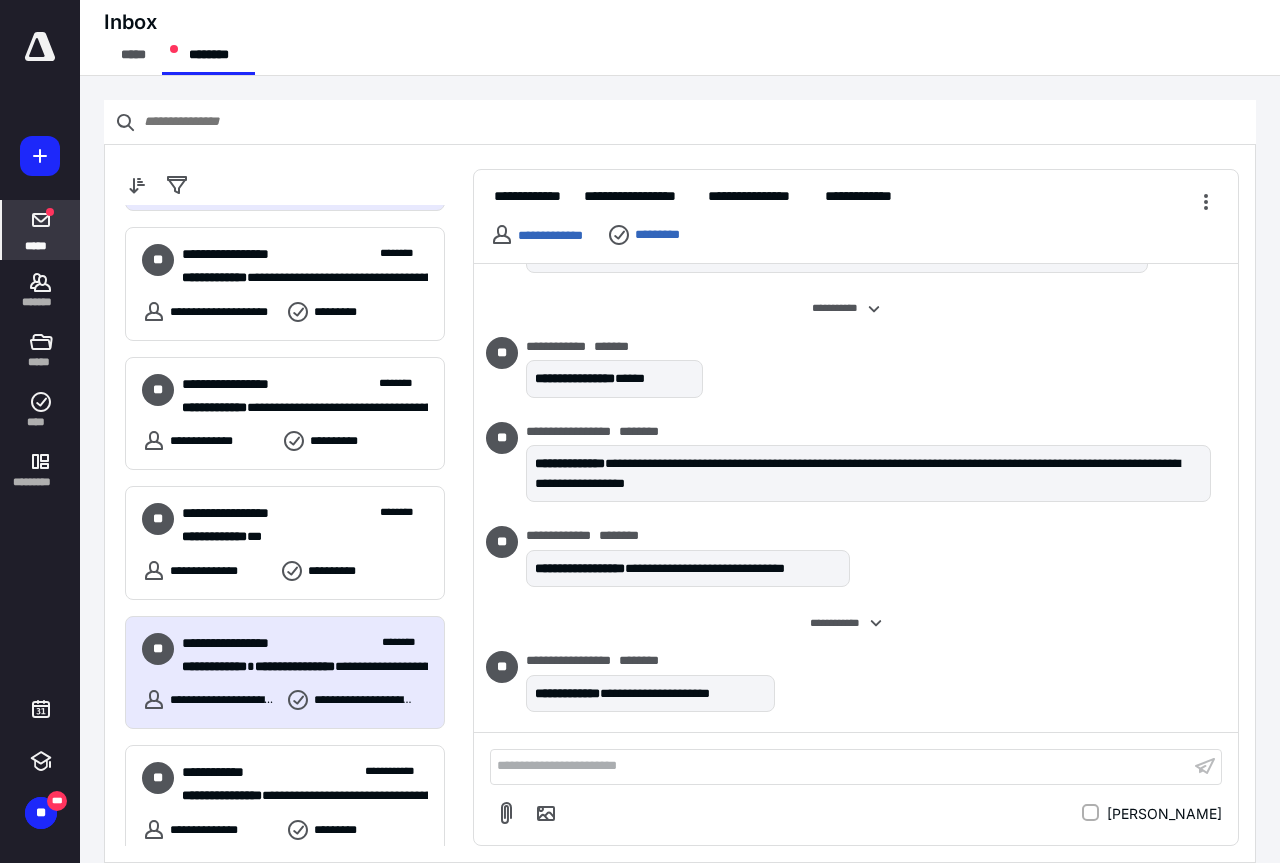 click on "**********" at bounding box center [214, 666] 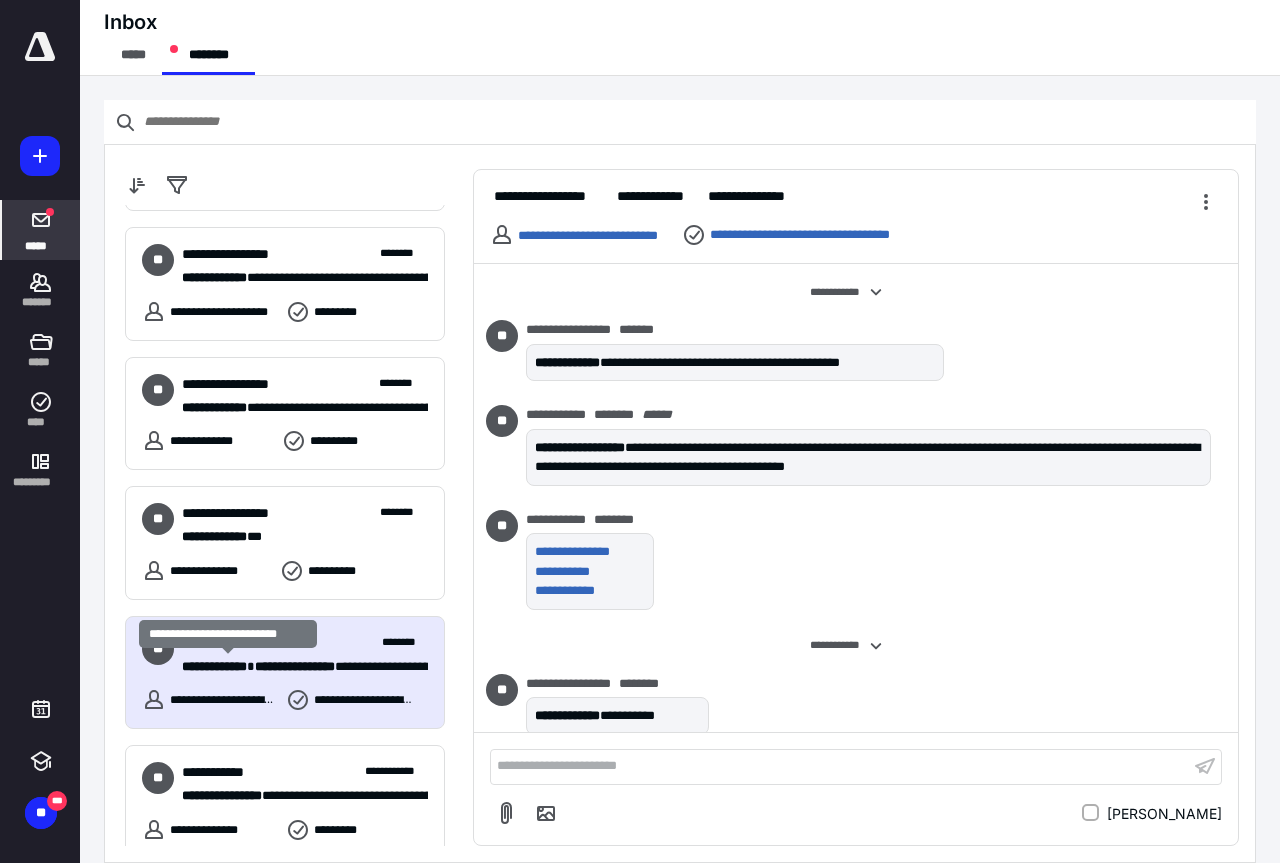 scroll, scrollTop: 108, scrollLeft: 0, axis: vertical 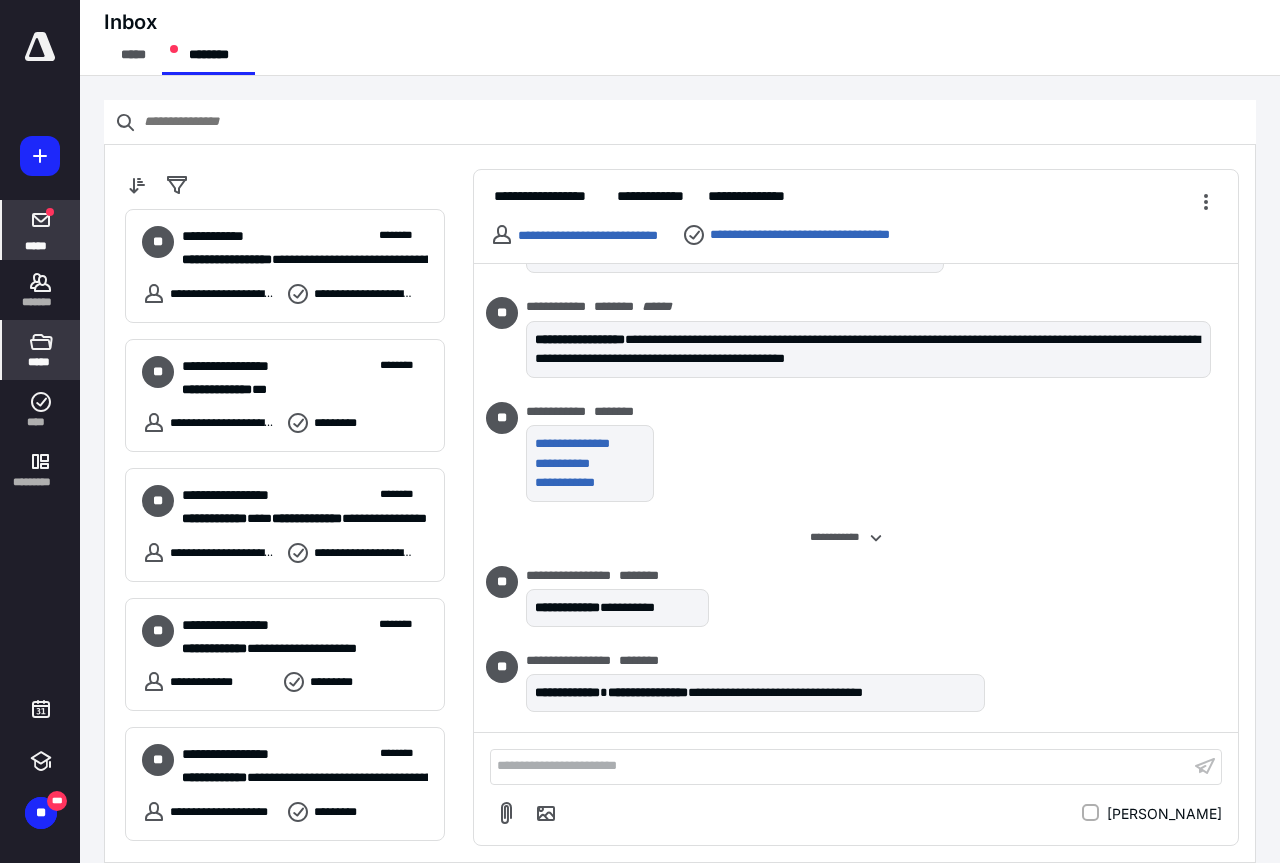 click on "*****" at bounding box center [40, 362] 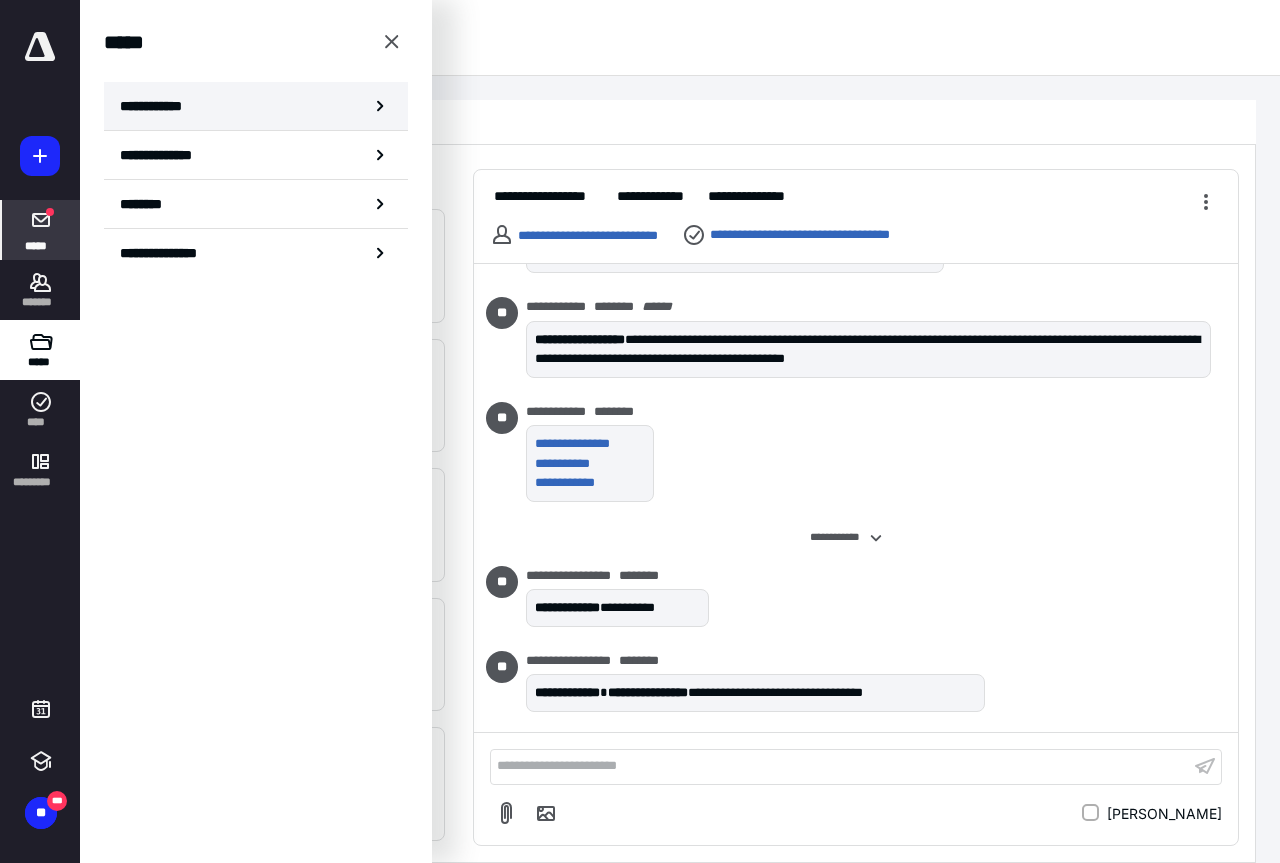 click on "**********" at bounding box center [256, 106] 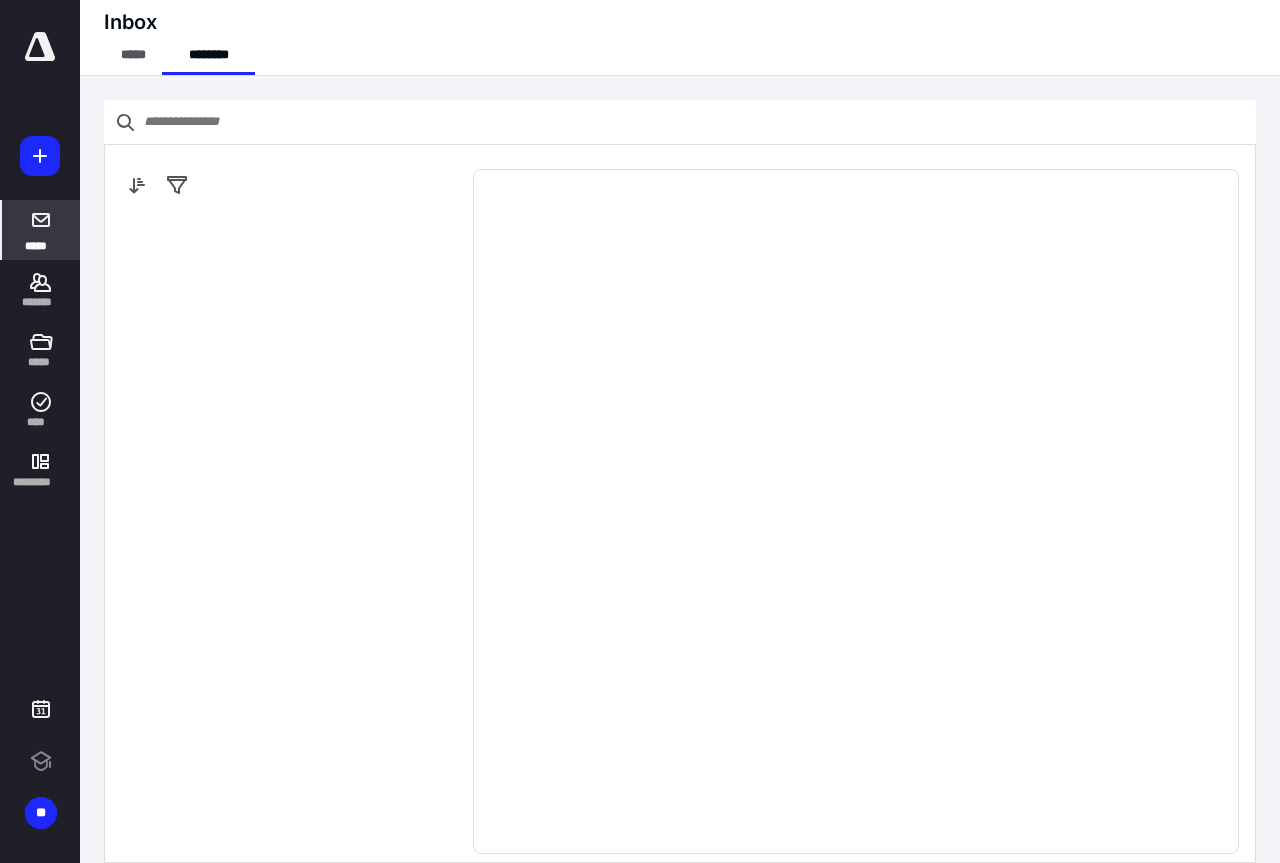 scroll, scrollTop: 0, scrollLeft: 0, axis: both 